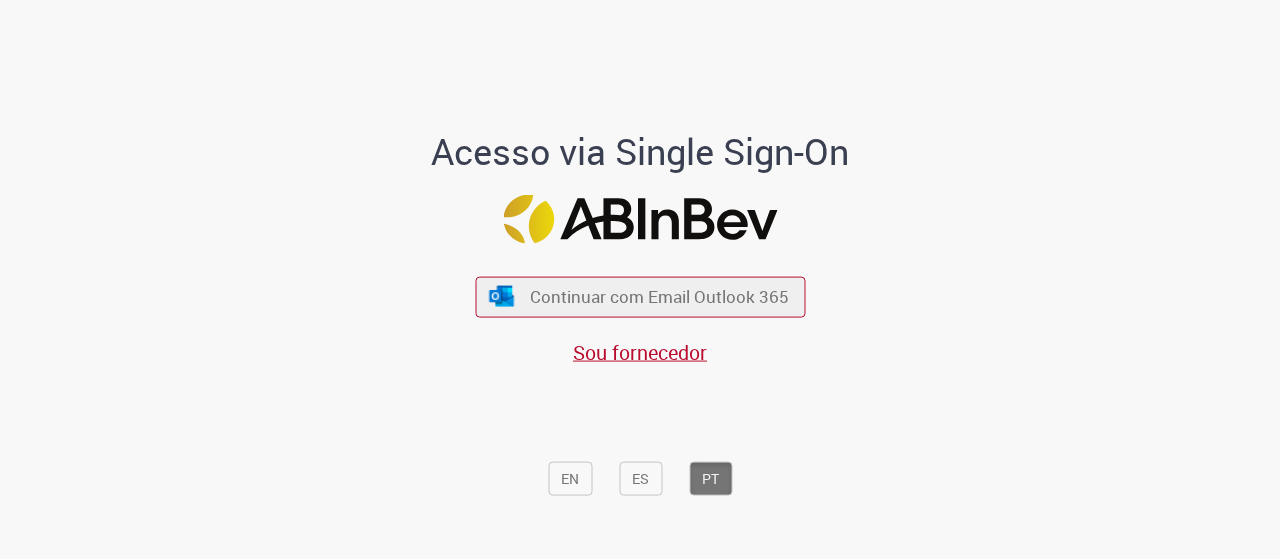scroll, scrollTop: 0, scrollLeft: 0, axis: both 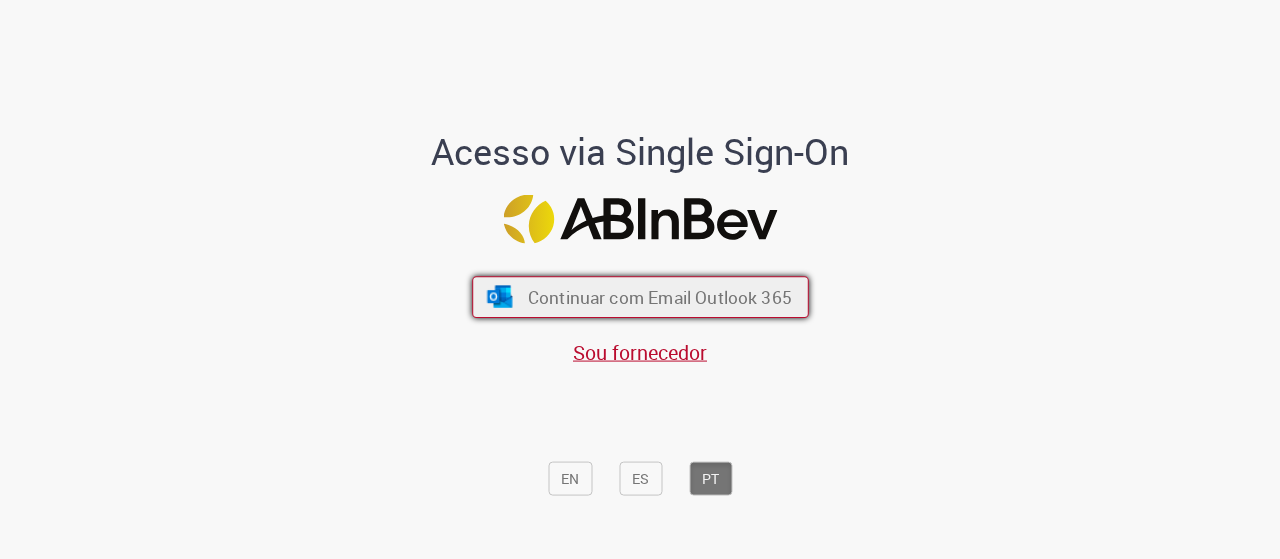 click on "Continuar com Email Outlook 365" at bounding box center (659, 296) 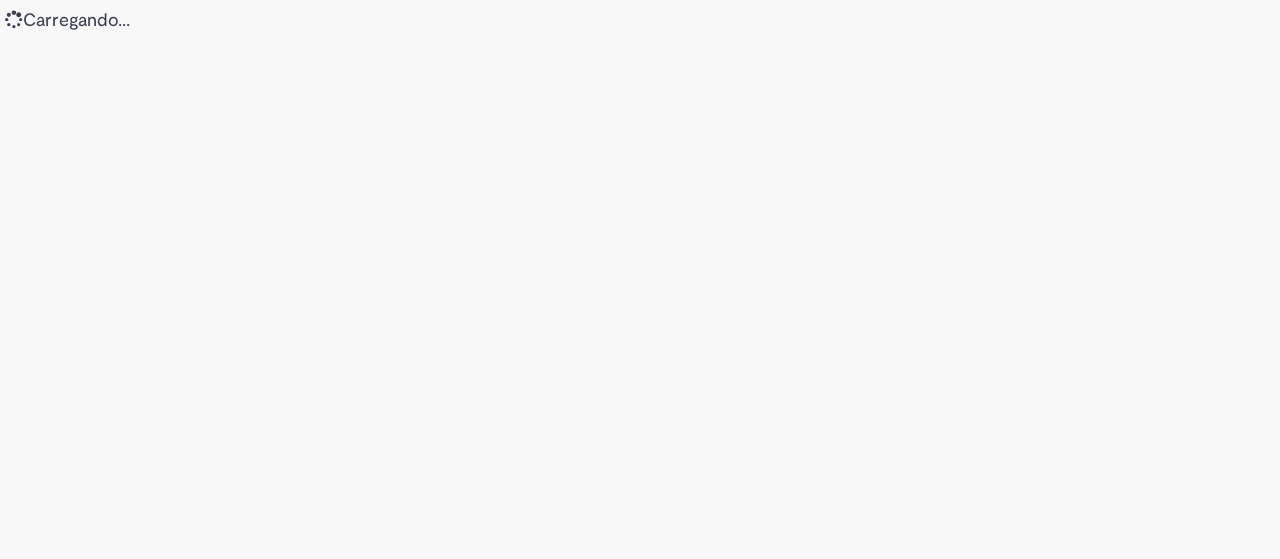 scroll, scrollTop: 0, scrollLeft: 0, axis: both 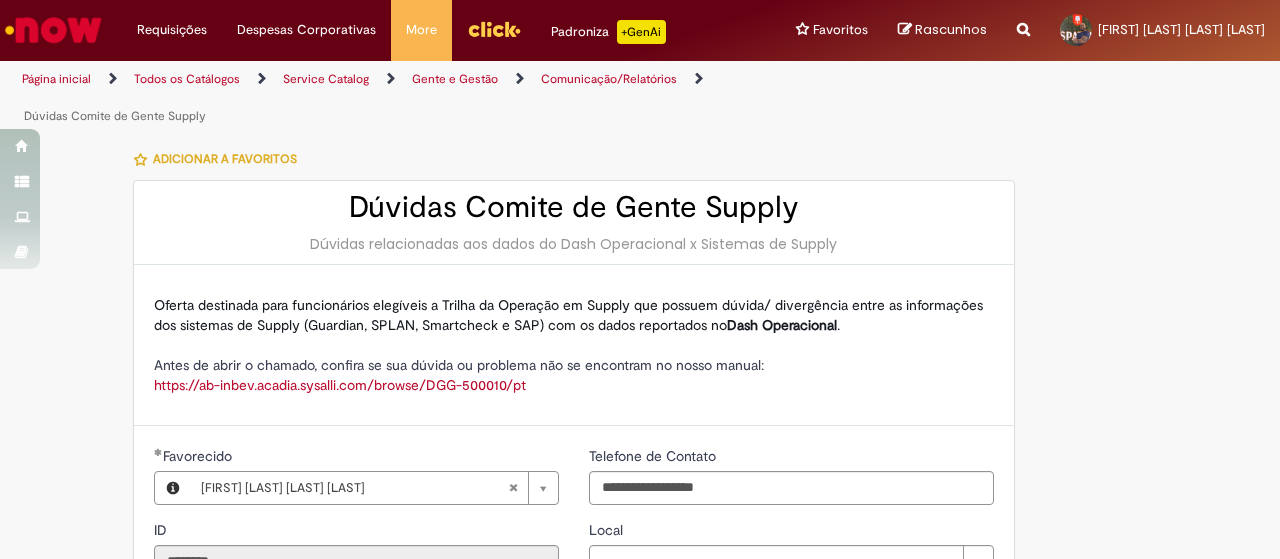 type on "**********" 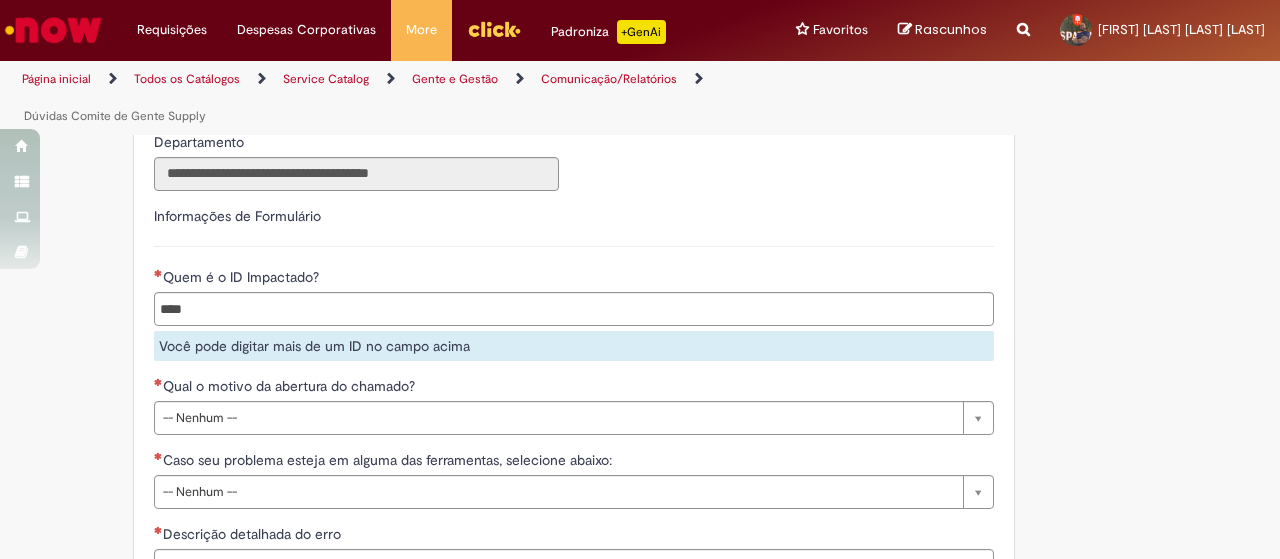 scroll, scrollTop: 648, scrollLeft: 0, axis: vertical 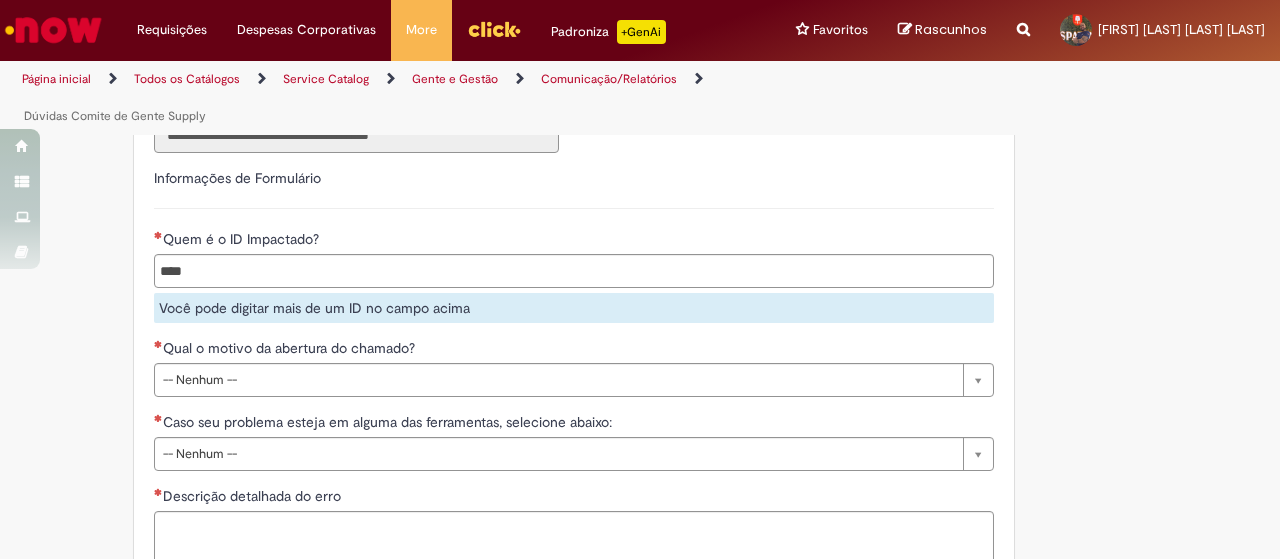 click on "**********" at bounding box center [574, 437] 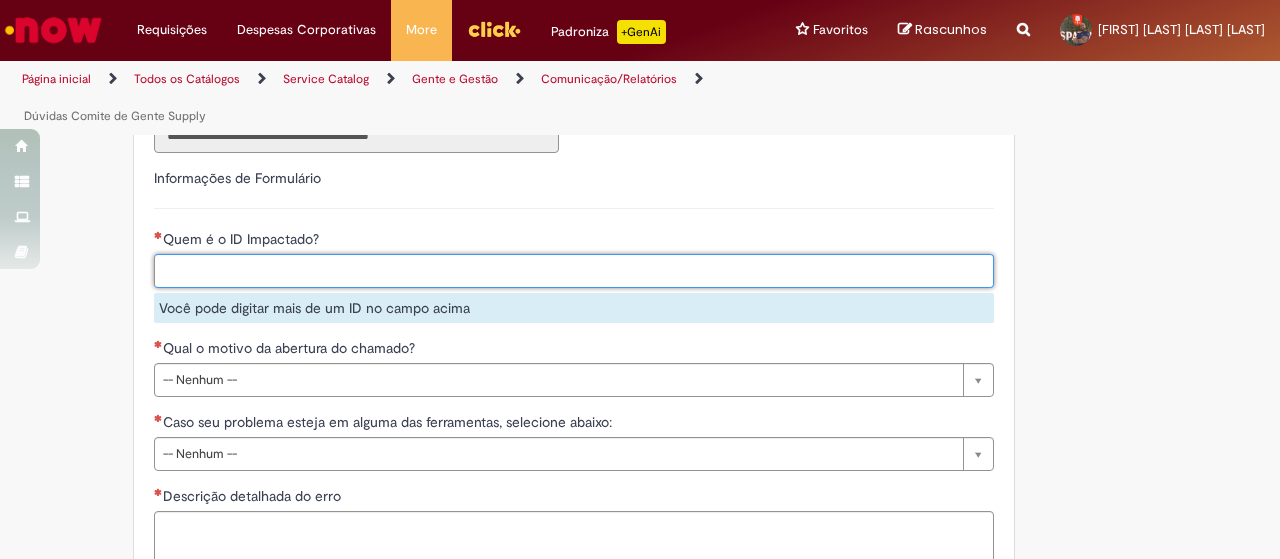 click on "Quem é o ID Impactado?" at bounding box center (616, 271) 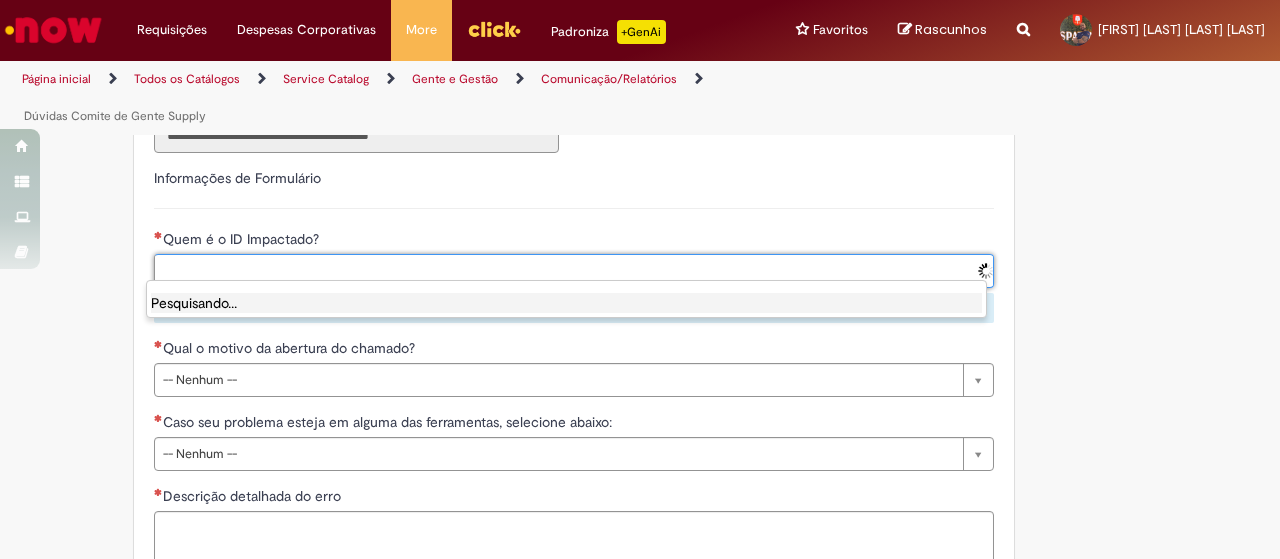 paste on "**********" 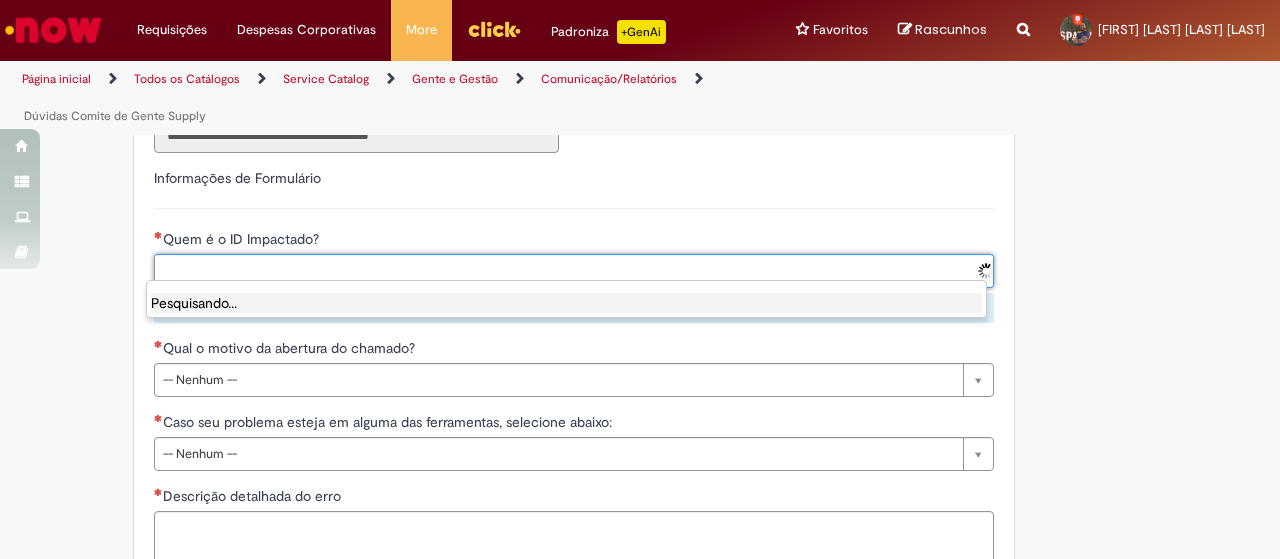 type on "**********" 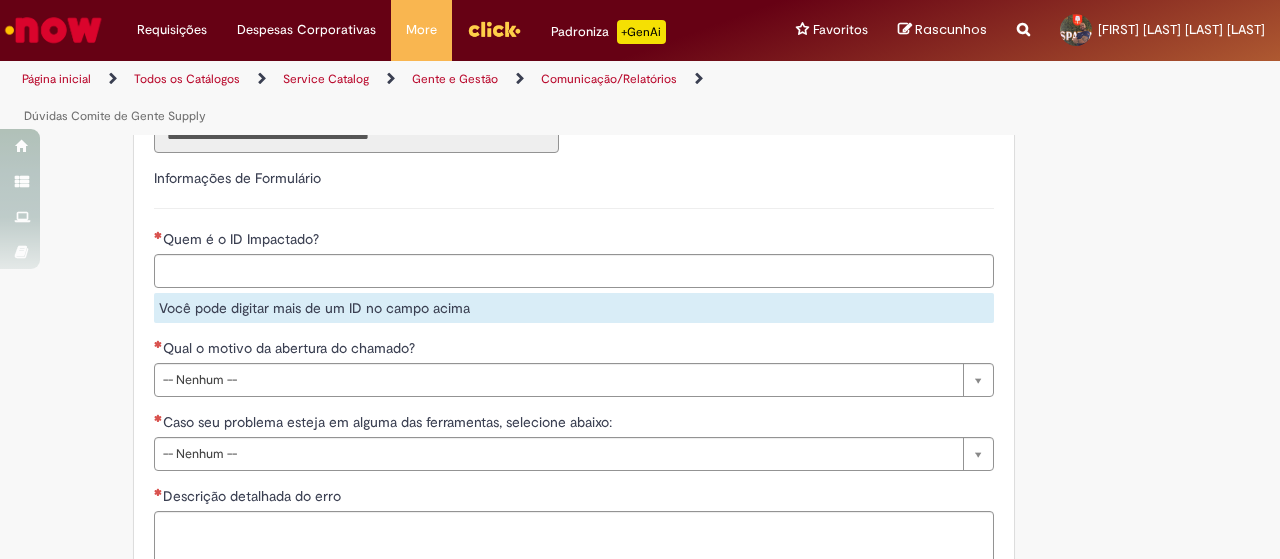 paste on "**********" 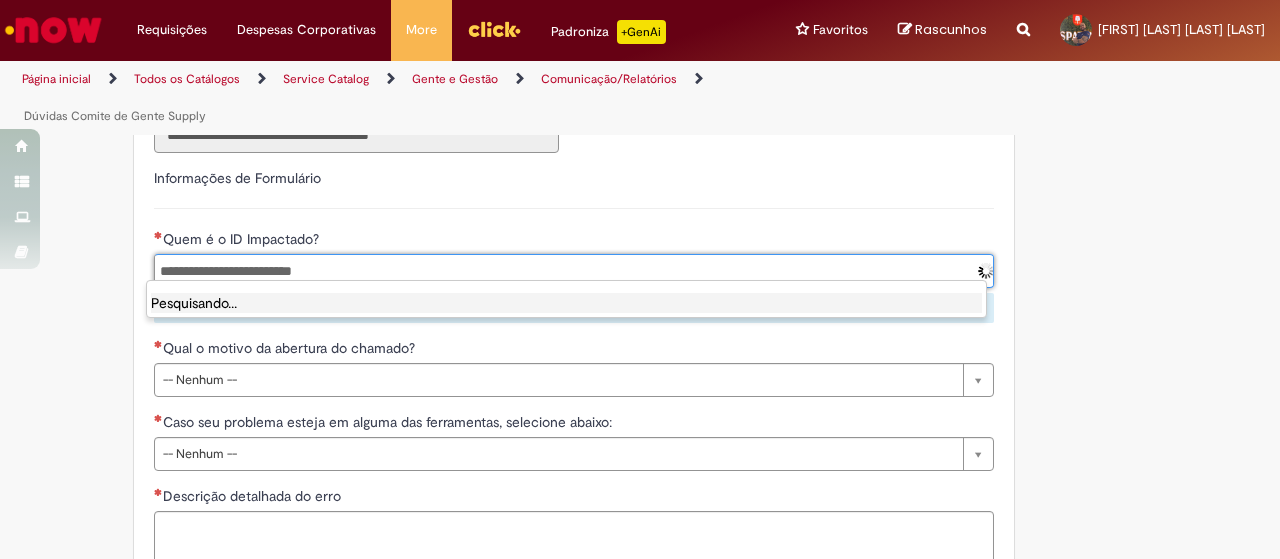 type on "**********" 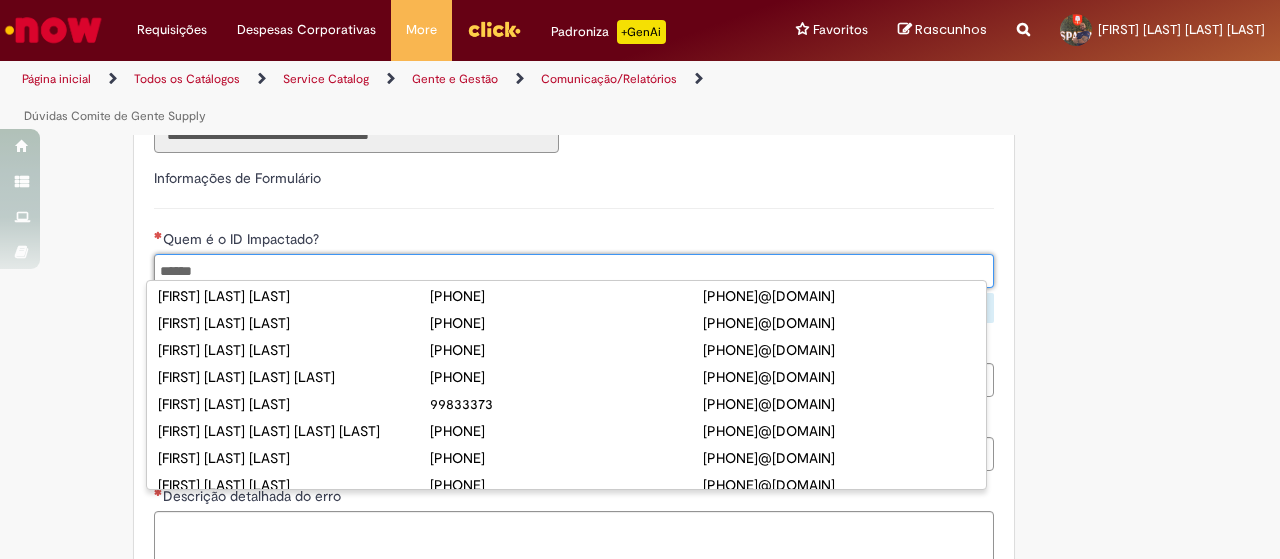 scroll, scrollTop: 408, scrollLeft: 0, axis: vertical 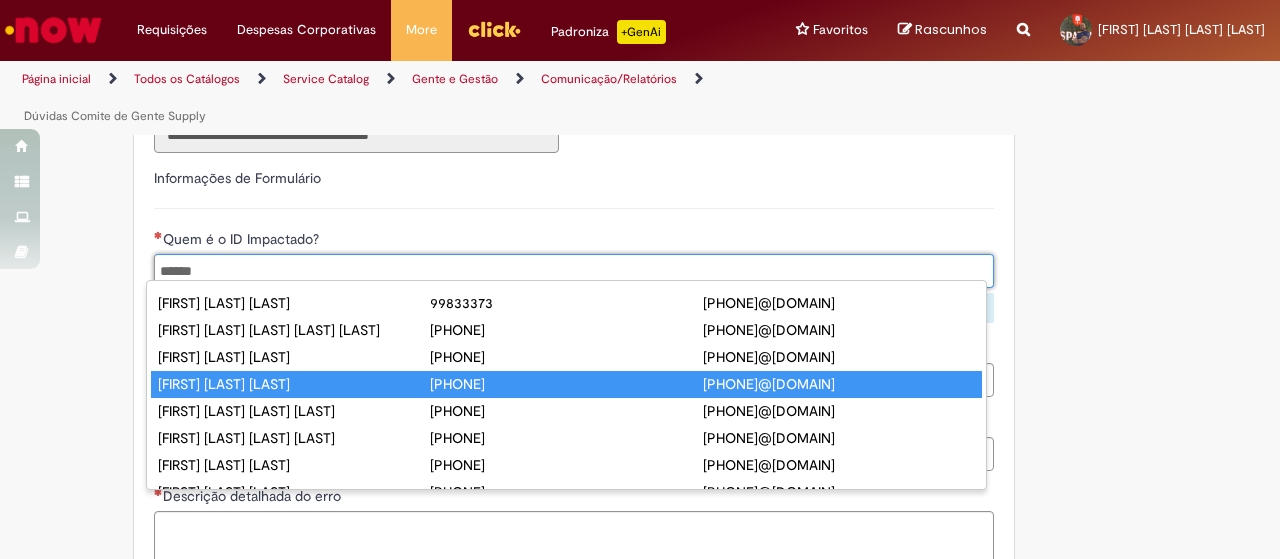 type on "******" 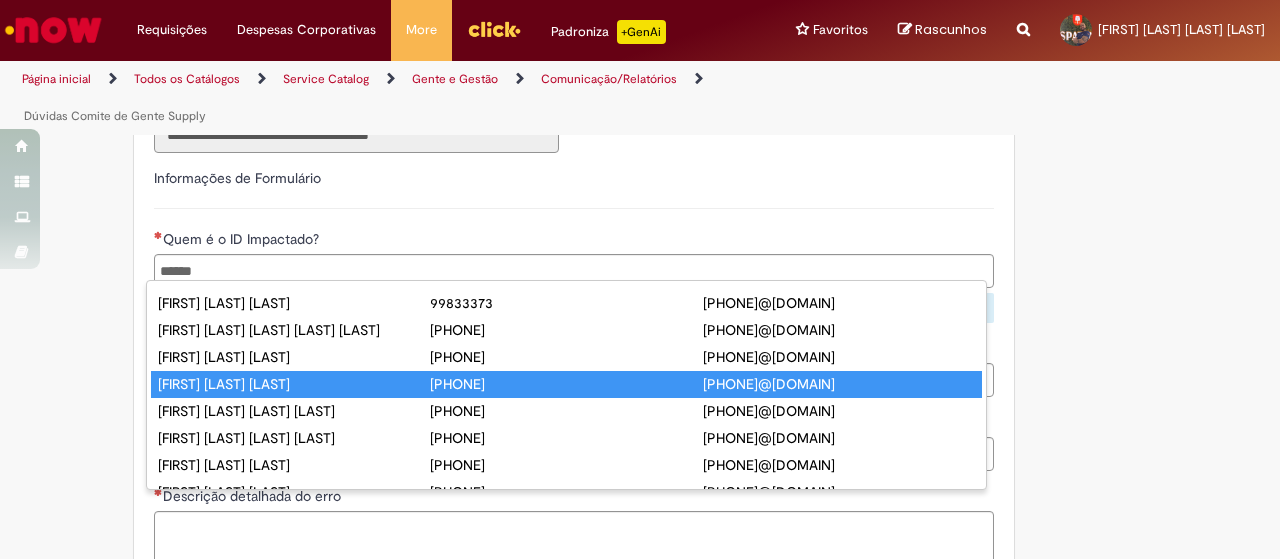 type 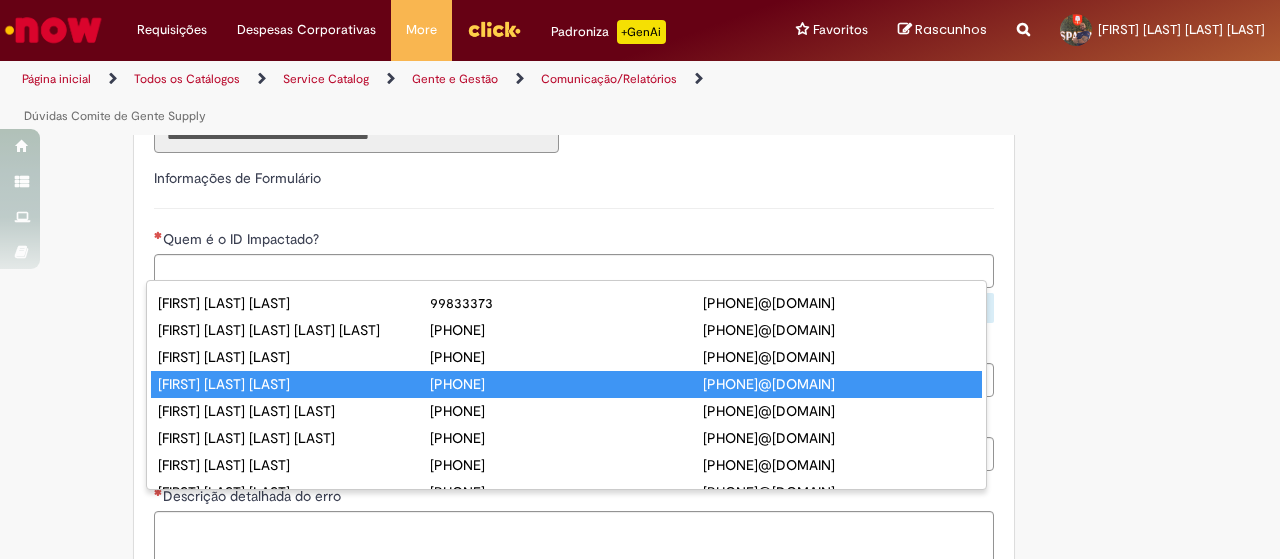scroll, scrollTop: 0, scrollLeft: 0, axis: both 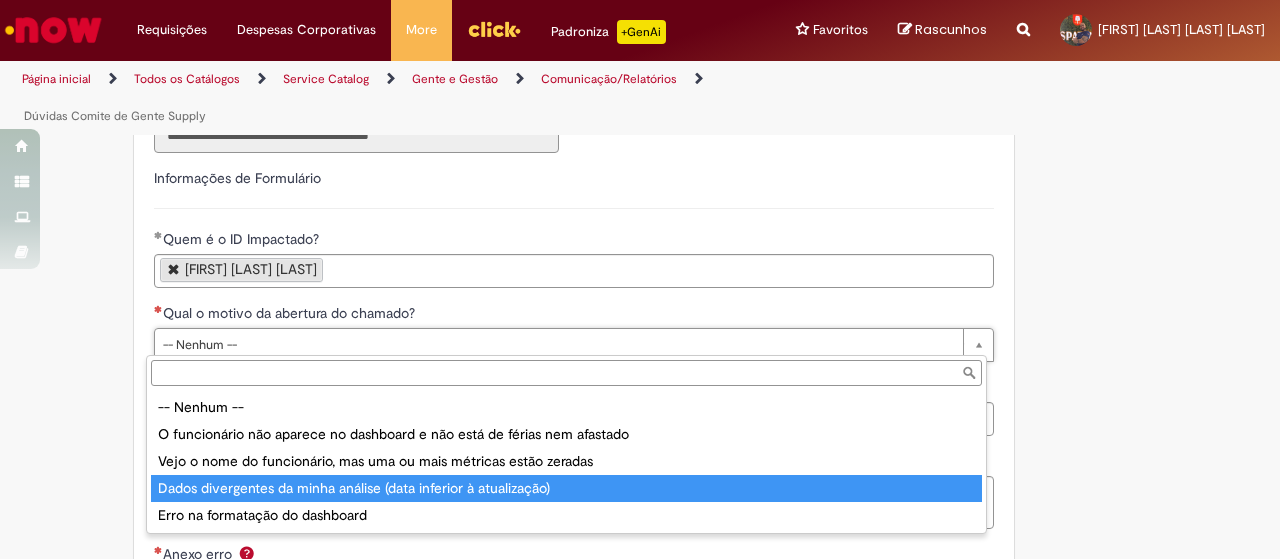 type on "**********" 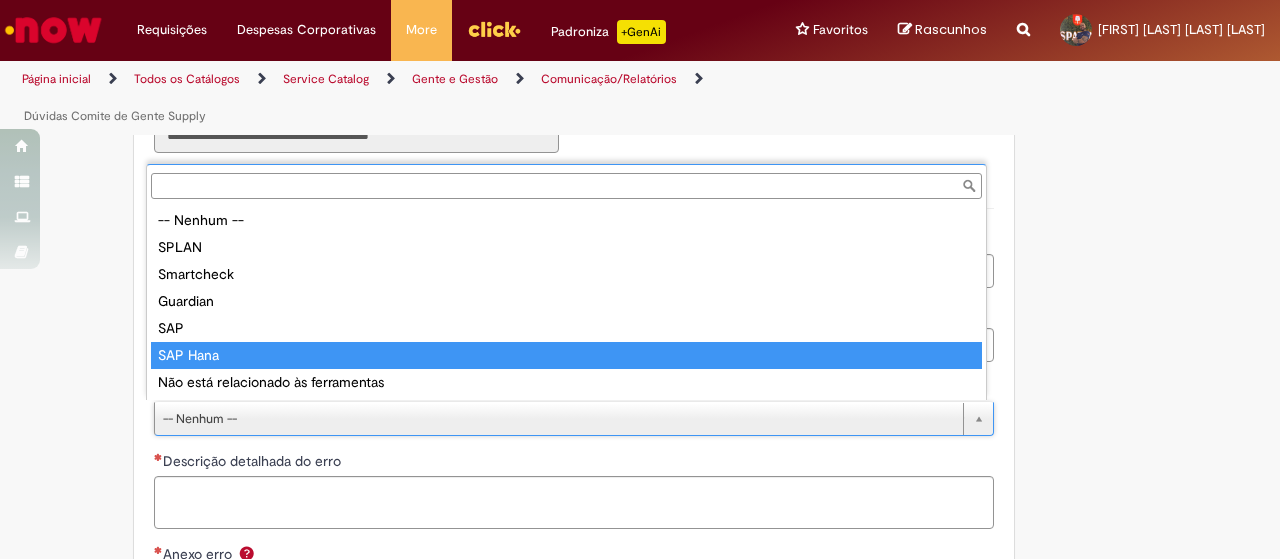 type on "********" 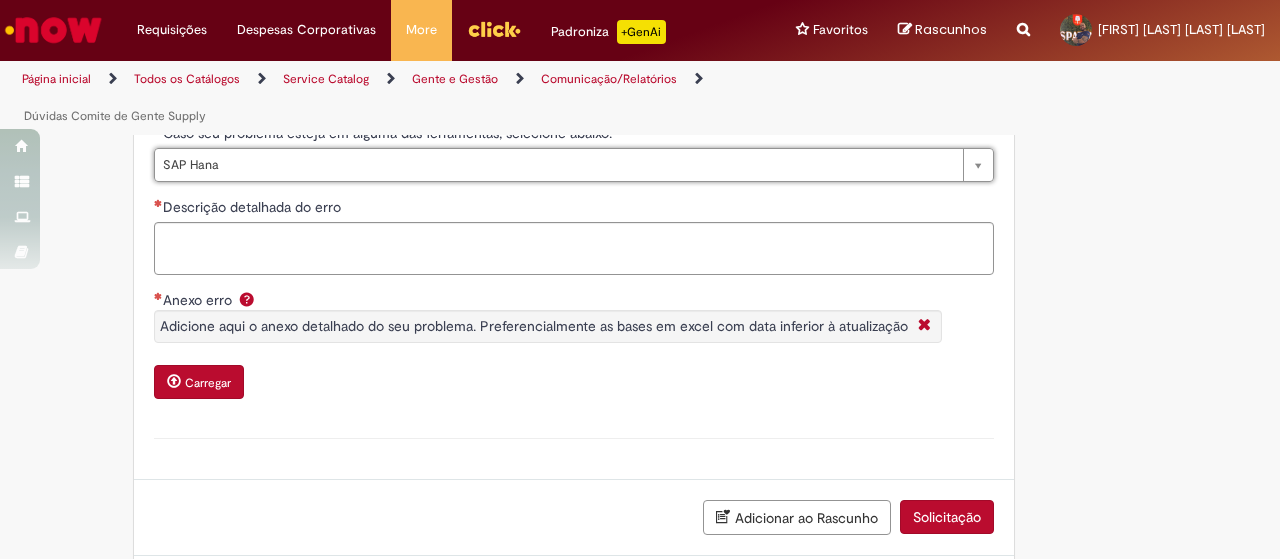 scroll, scrollTop: 906, scrollLeft: 0, axis: vertical 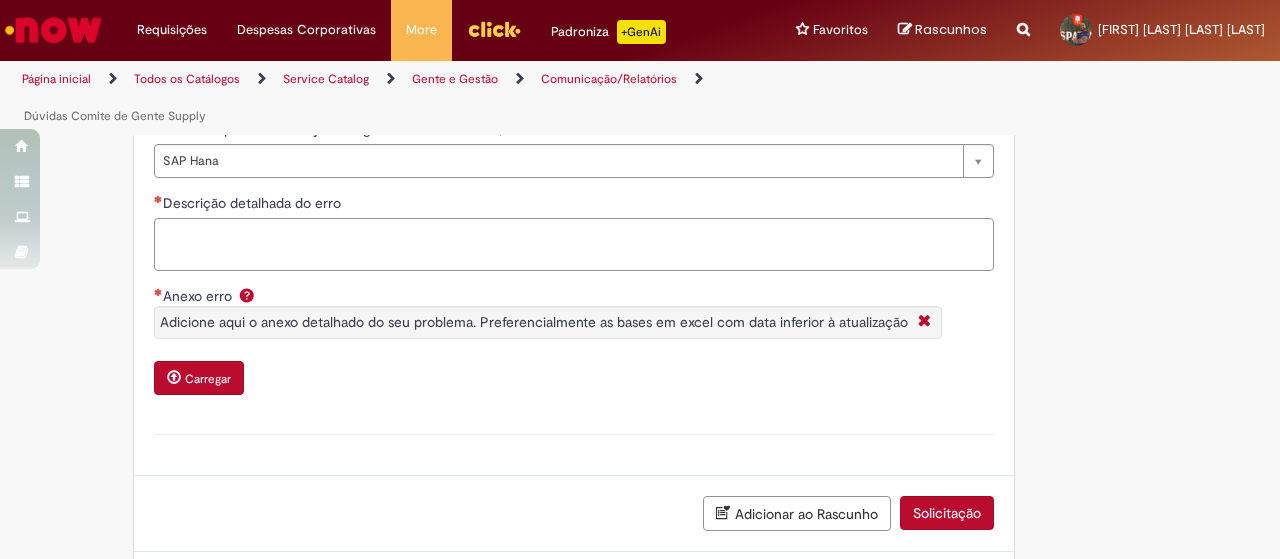click on "Descrição detalhada do erro" at bounding box center [574, 244] 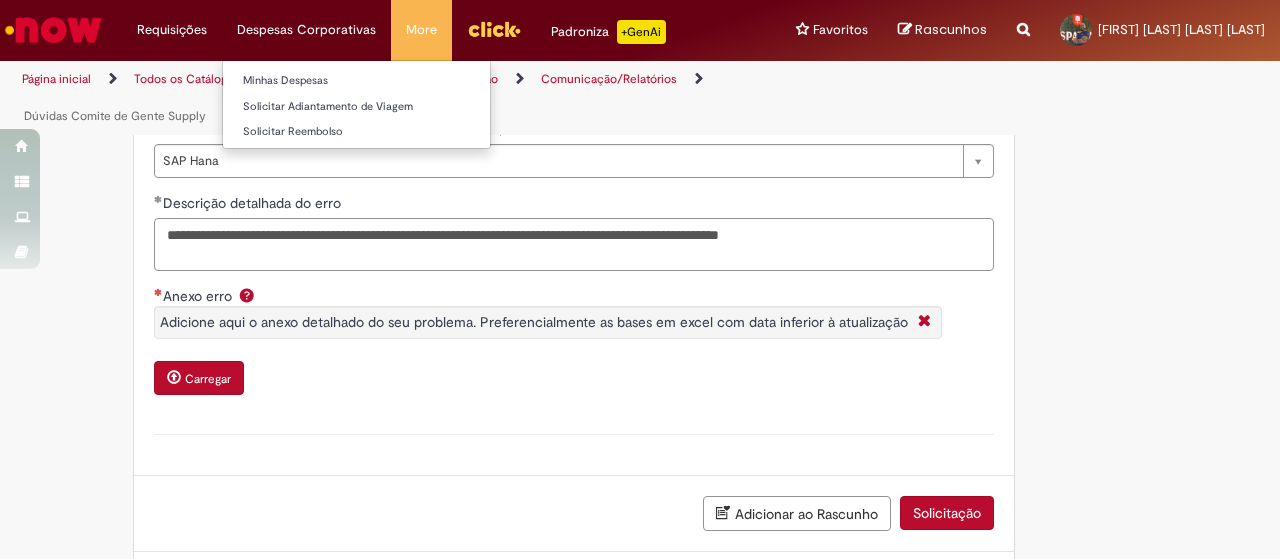 type on "**********" 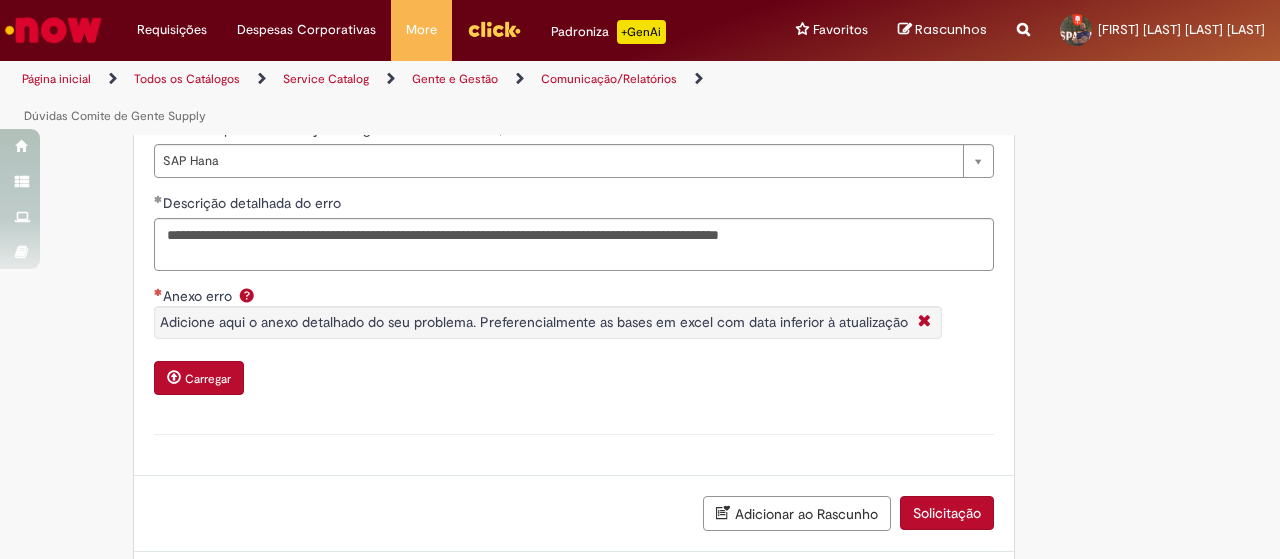 click at bounding box center [174, 377] 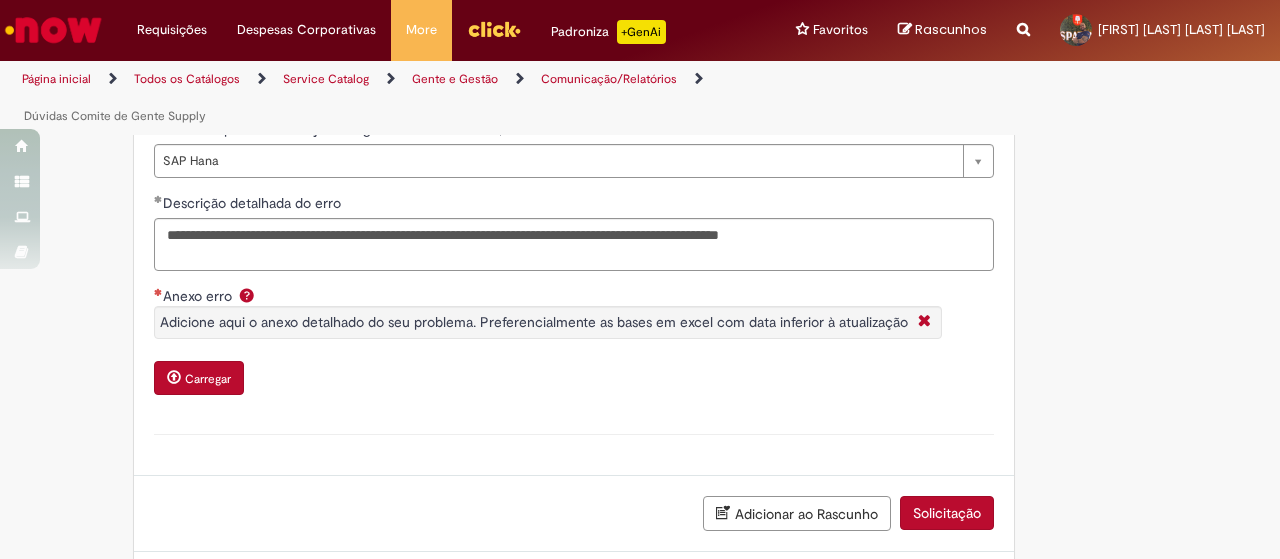 scroll, scrollTop: 1002, scrollLeft: 0, axis: vertical 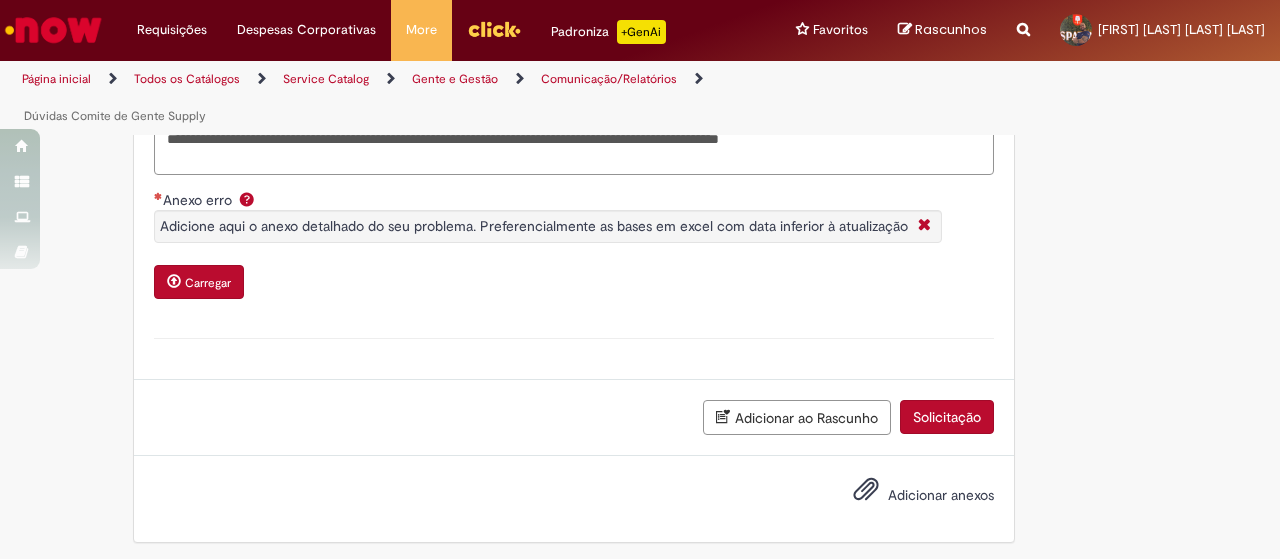 click on "Carregar" at bounding box center (199, 282) 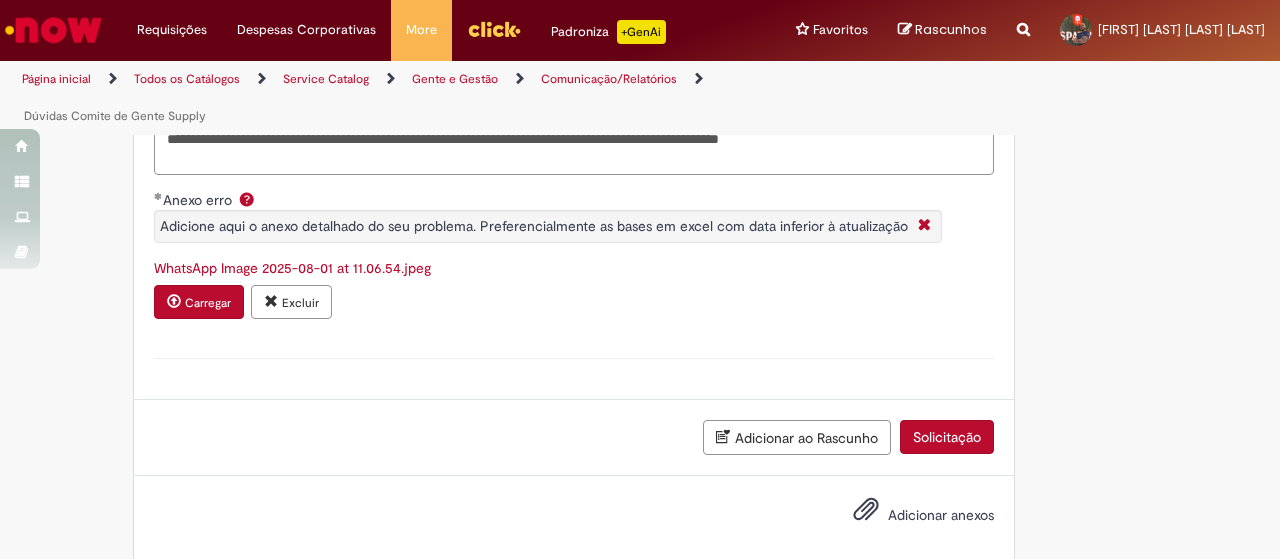 scroll, scrollTop: 1022, scrollLeft: 0, axis: vertical 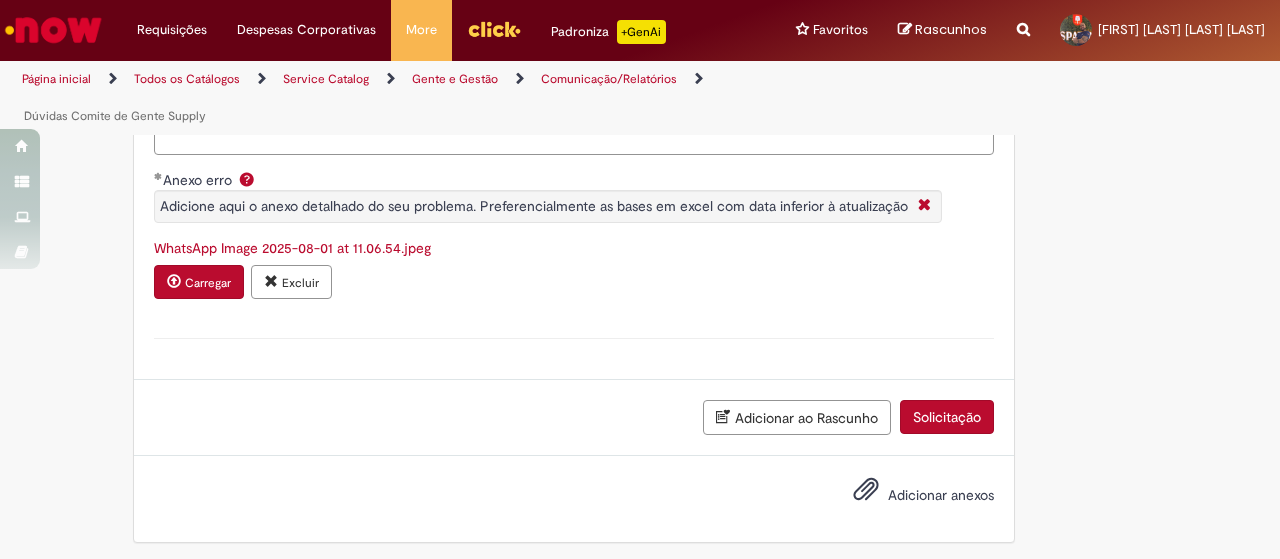 click on "Adicionar anexos" at bounding box center [909, 496] 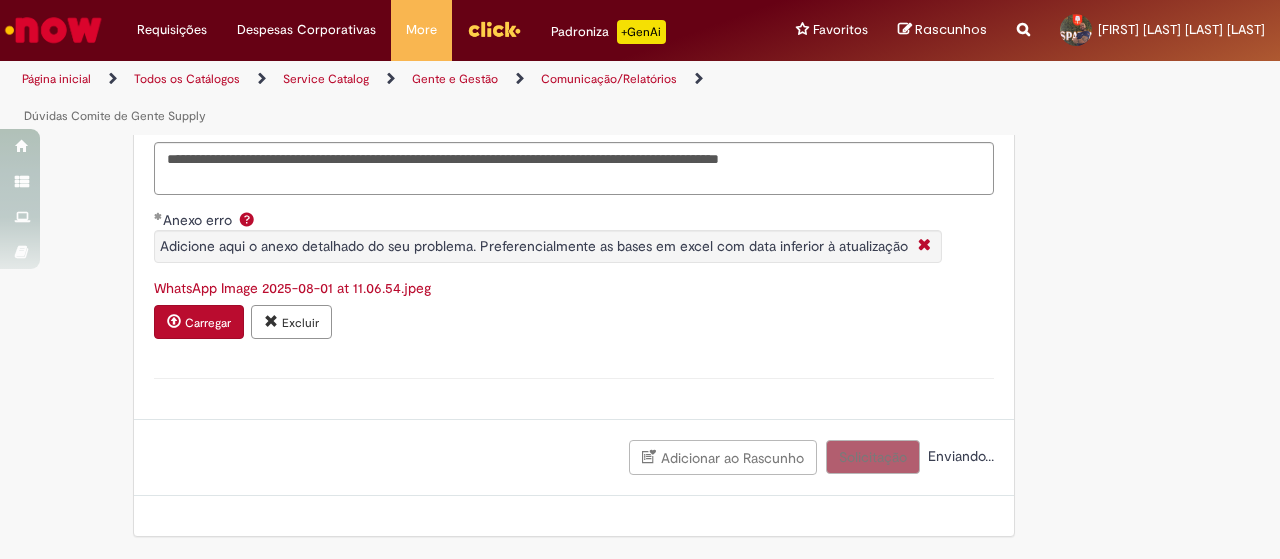 scroll, scrollTop: 976, scrollLeft: 0, axis: vertical 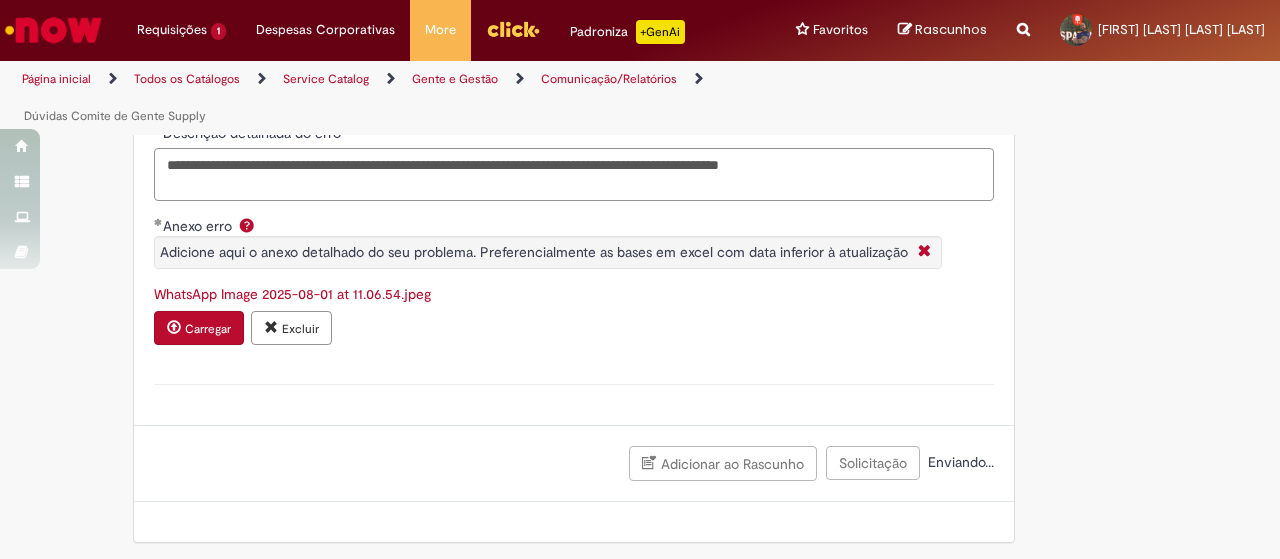 drag, startPoint x: 860, startPoint y: 159, endPoint x: 78, endPoint y: 148, distance: 782.07733 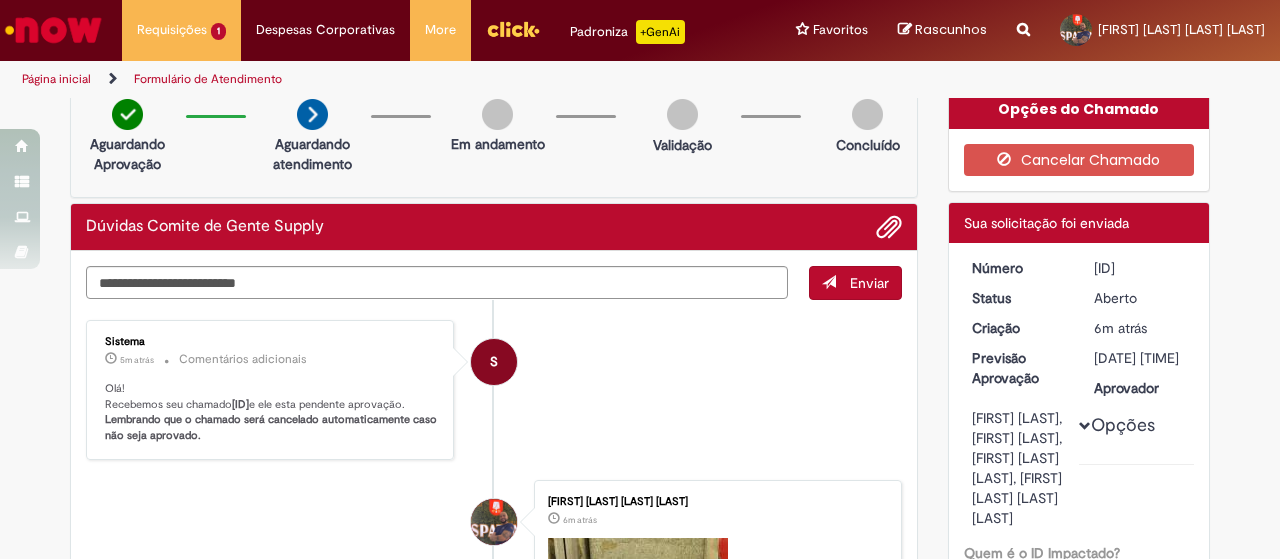 scroll, scrollTop: 13, scrollLeft: 0, axis: vertical 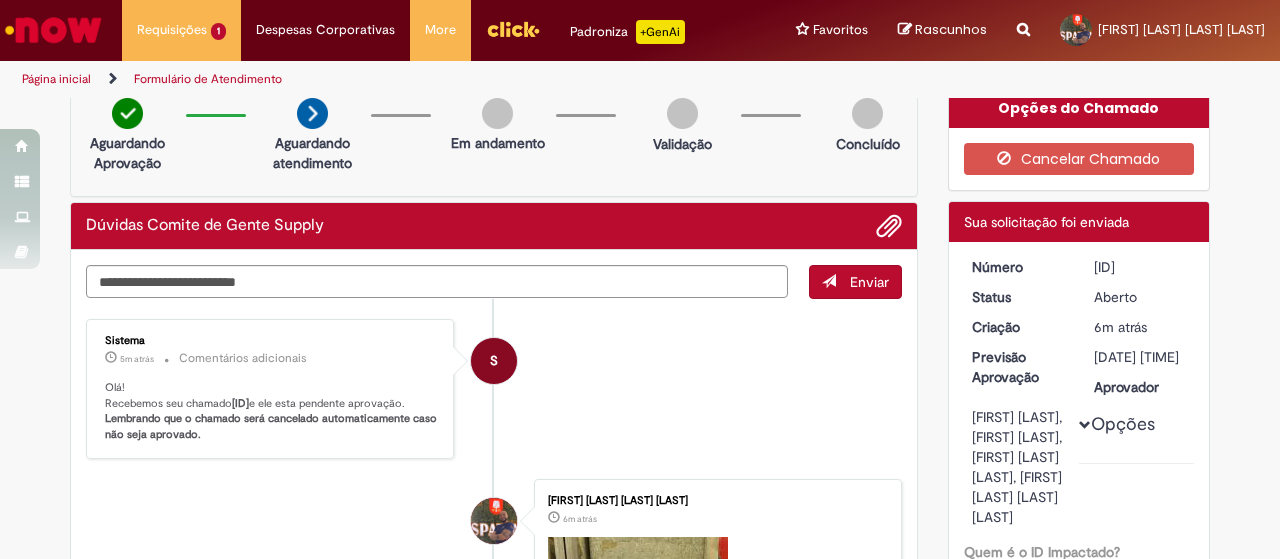 click on "Formulário de Atendimento" at bounding box center (208, 79) 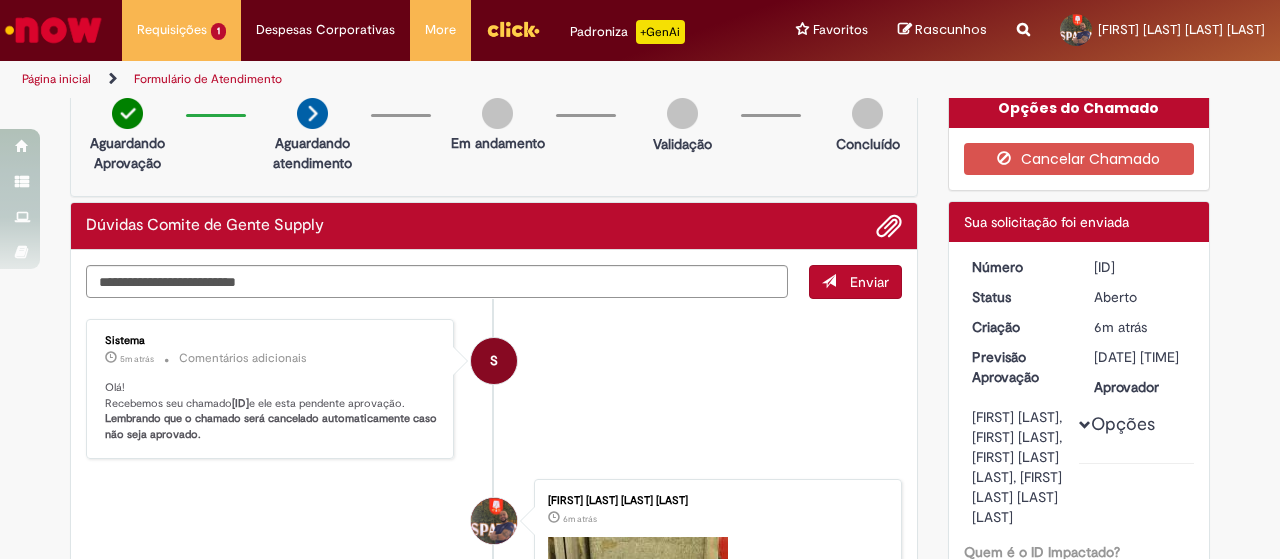 click on "Formulário de Atendimento" at bounding box center (208, 79) 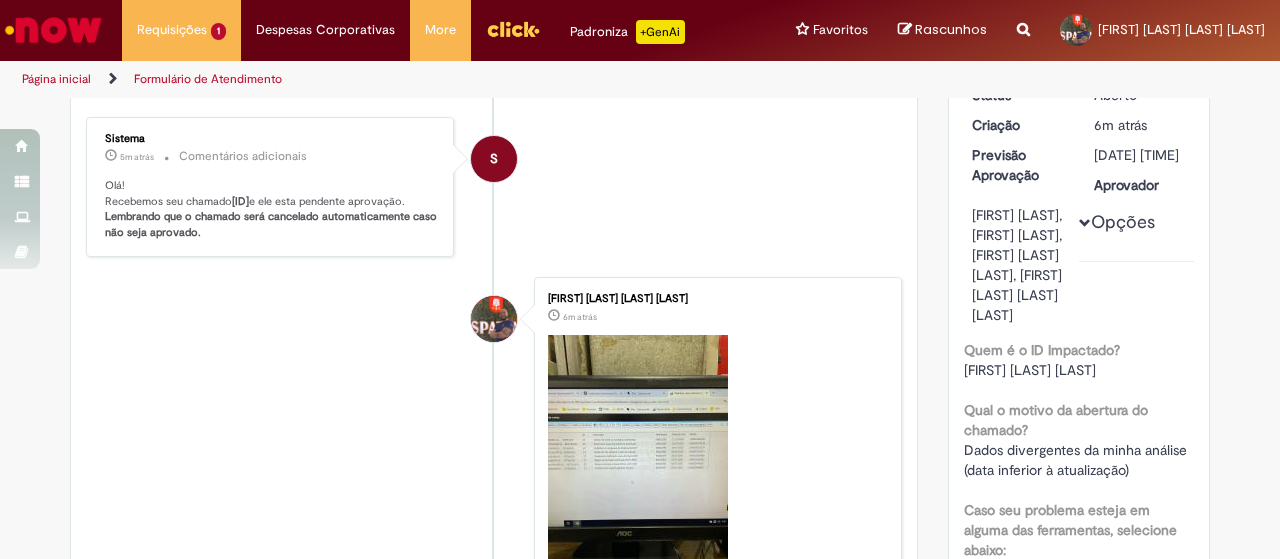 scroll, scrollTop: 0, scrollLeft: 0, axis: both 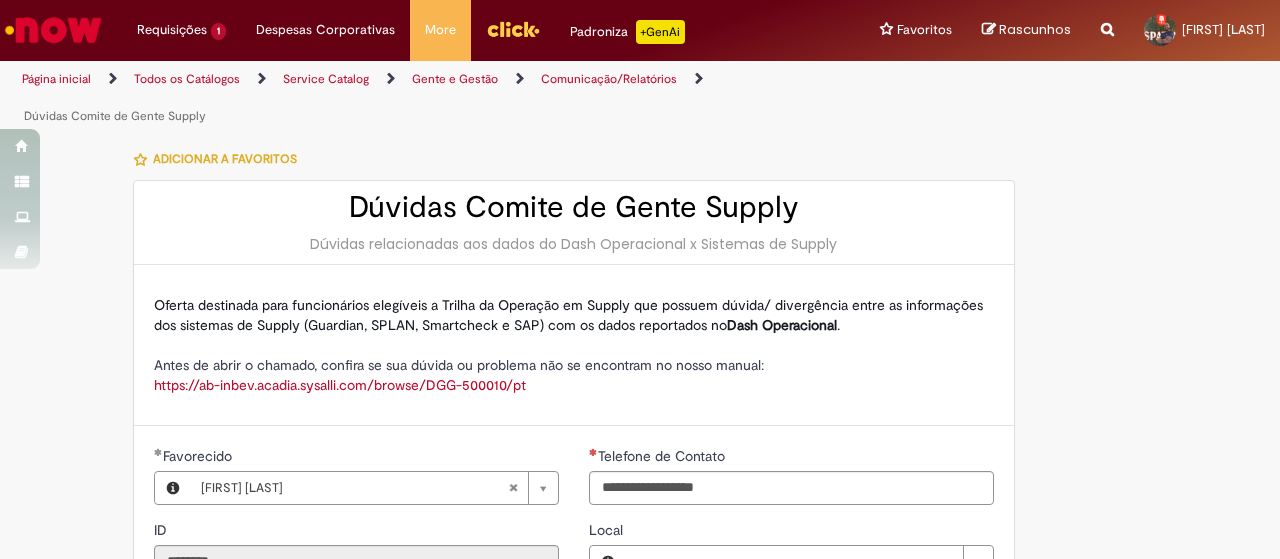 type on "**********" 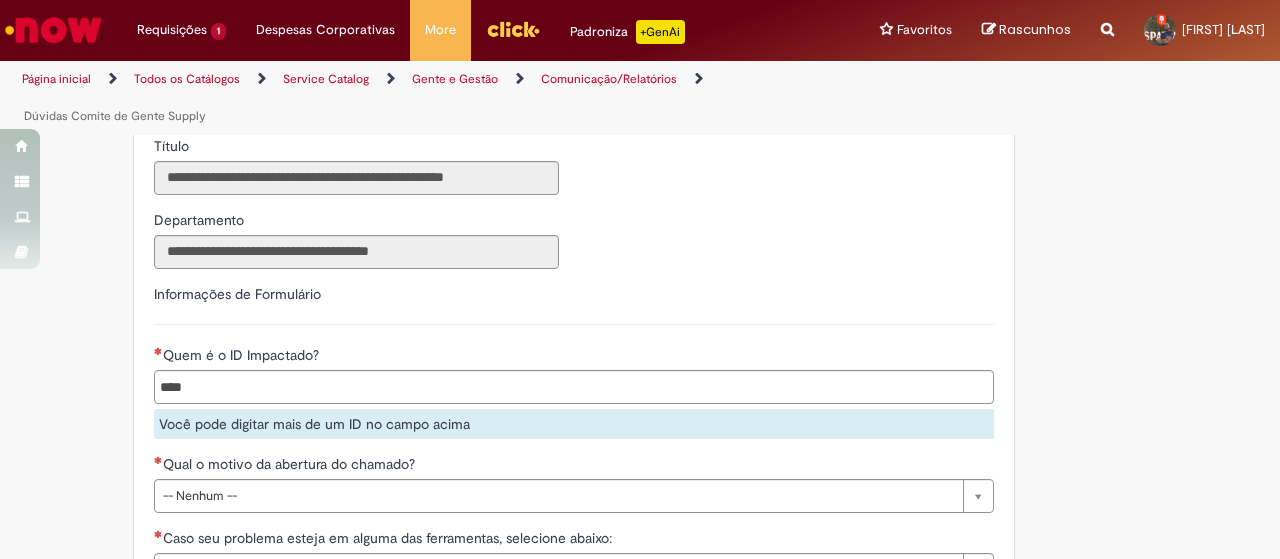 scroll, scrollTop: 590, scrollLeft: 0, axis: vertical 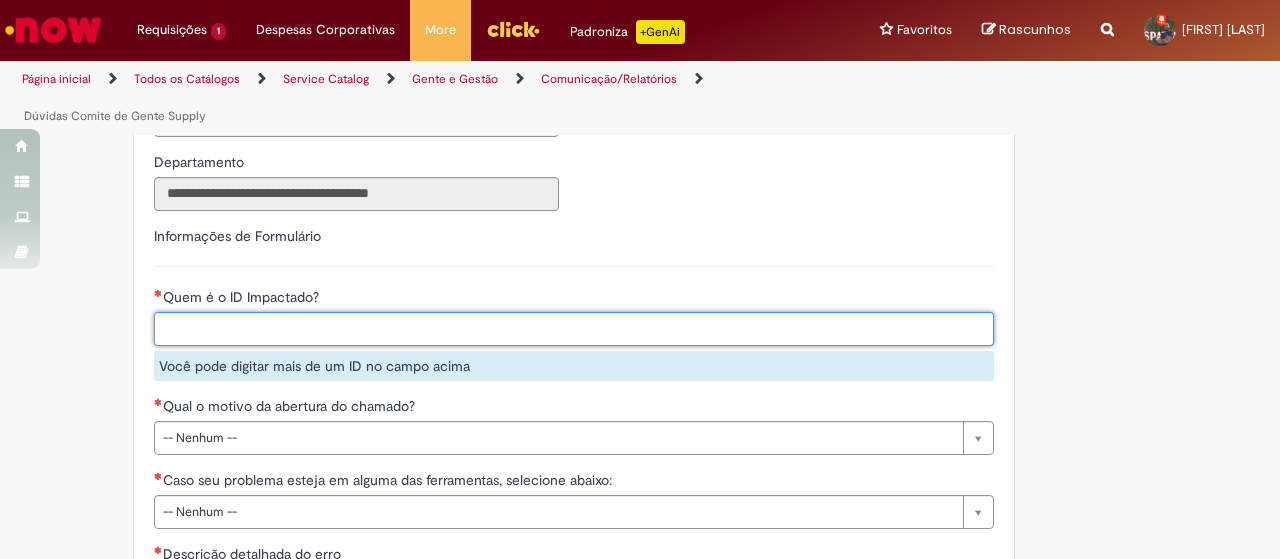 click on "Quem é o ID Impactado?" at bounding box center (616, 329) 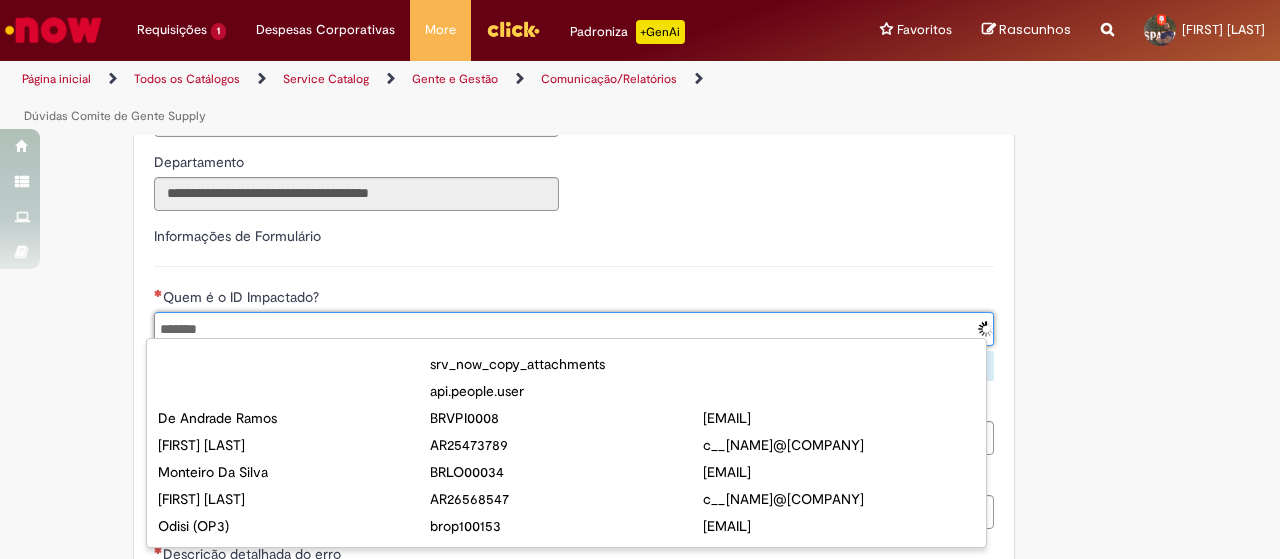 type on "********" 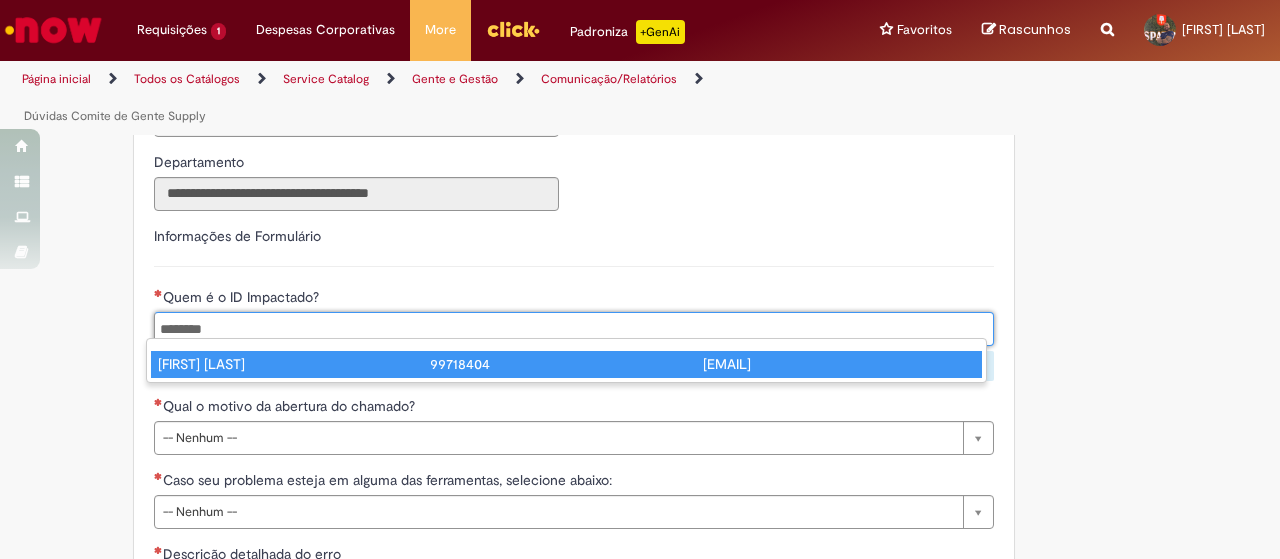 type 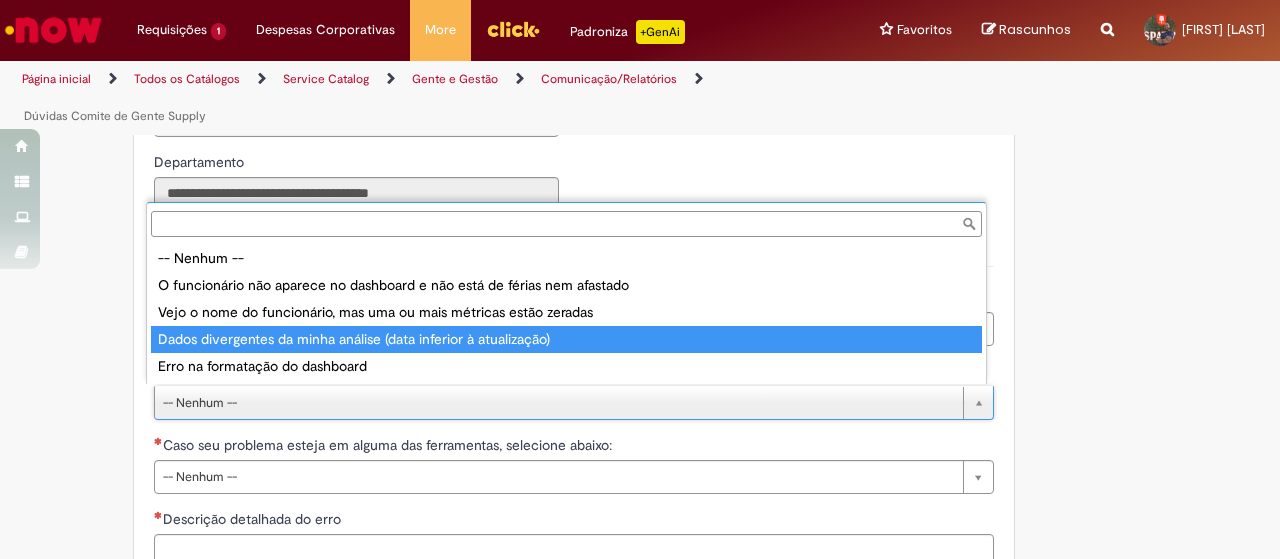 type on "**********" 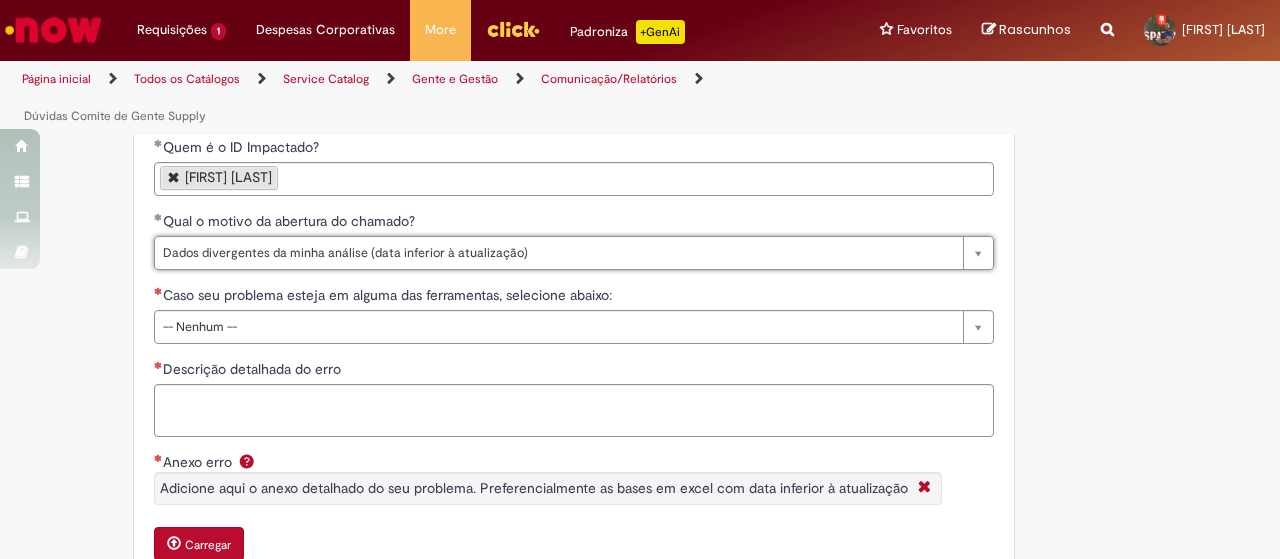 scroll, scrollTop: 766, scrollLeft: 0, axis: vertical 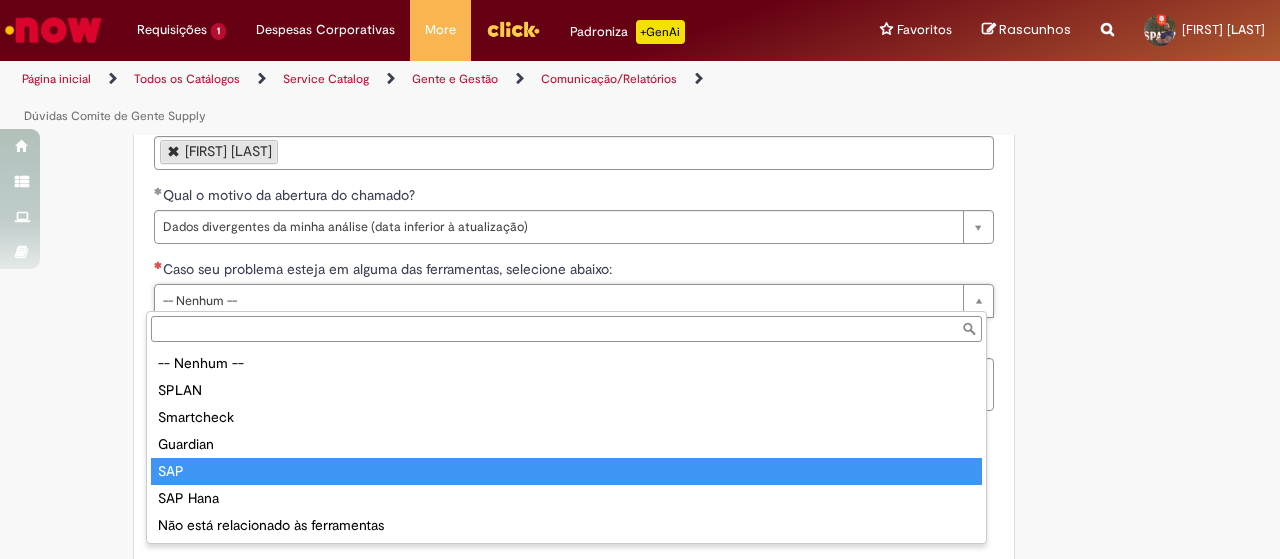 type on "***" 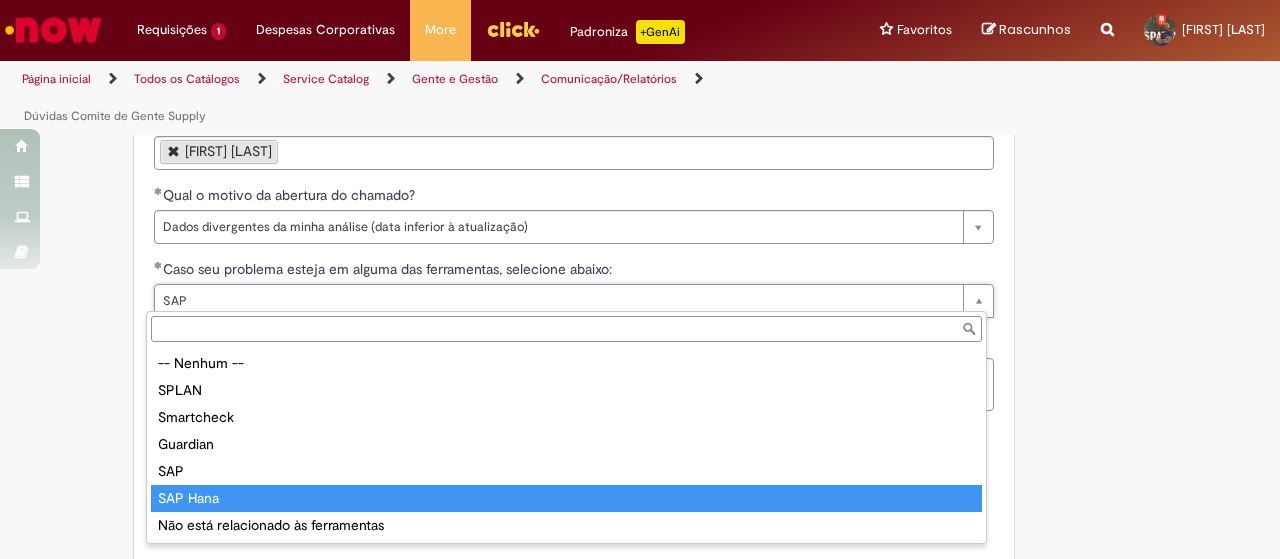 type on "********" 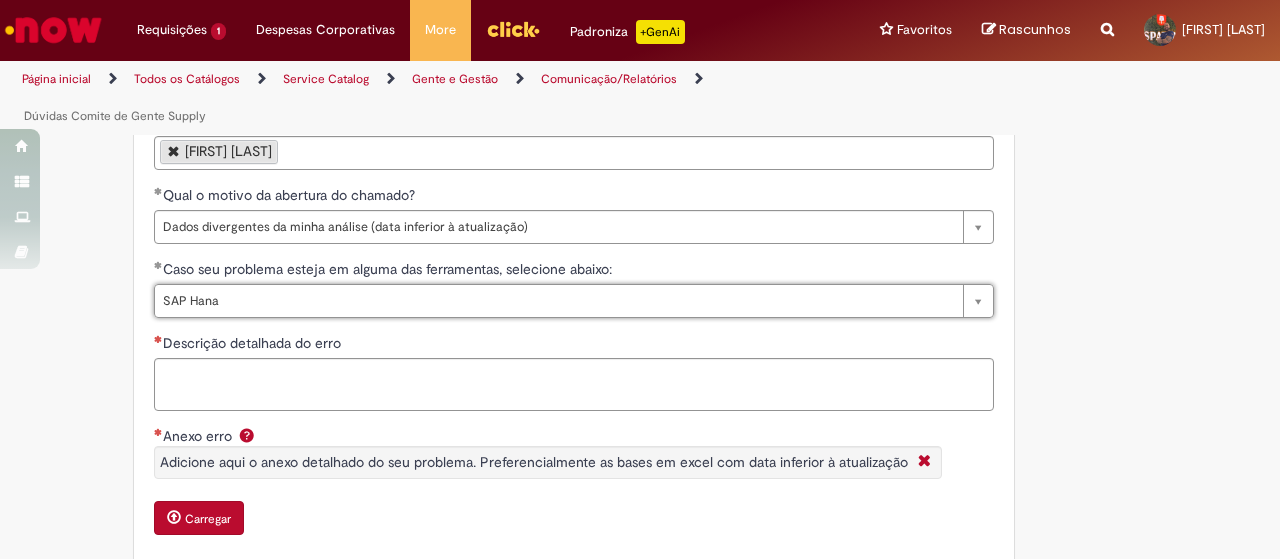 scroll, scrollTop: 0, scrollLeft: 24, axis: horizontal 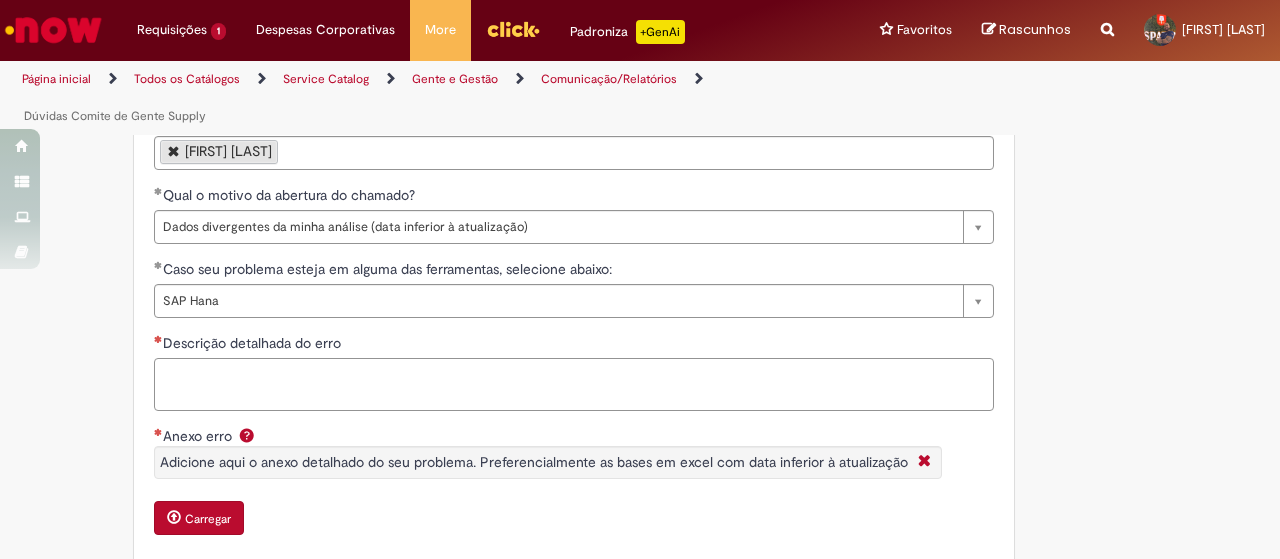 click on "Descrição detalhada do erro" at bounding box center (574, 384) 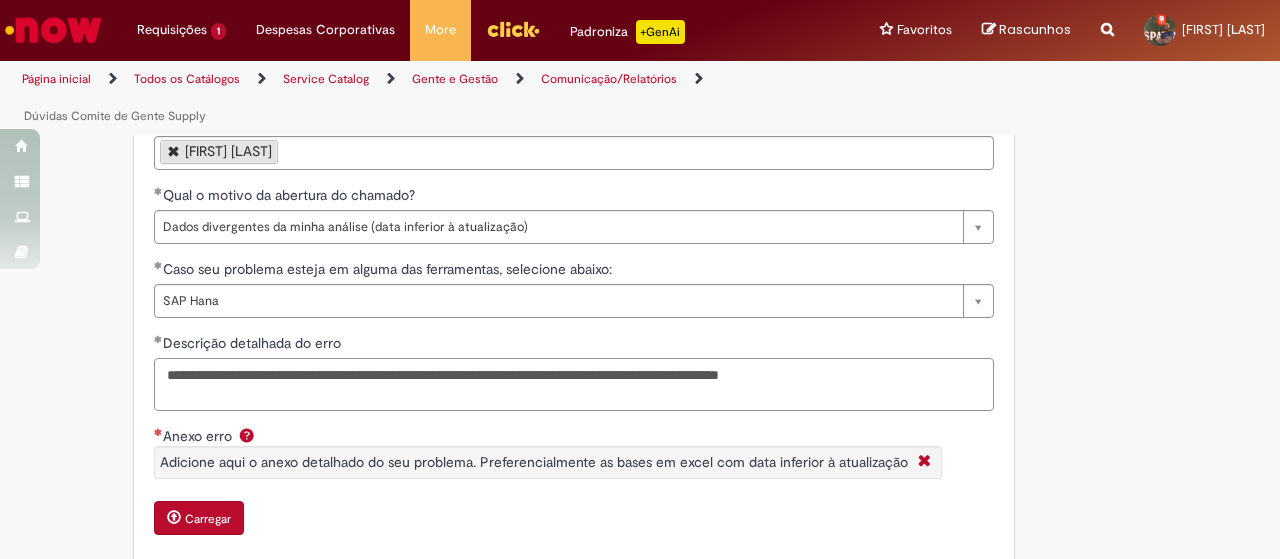 click on "**********" at bounding box center (574, 384) 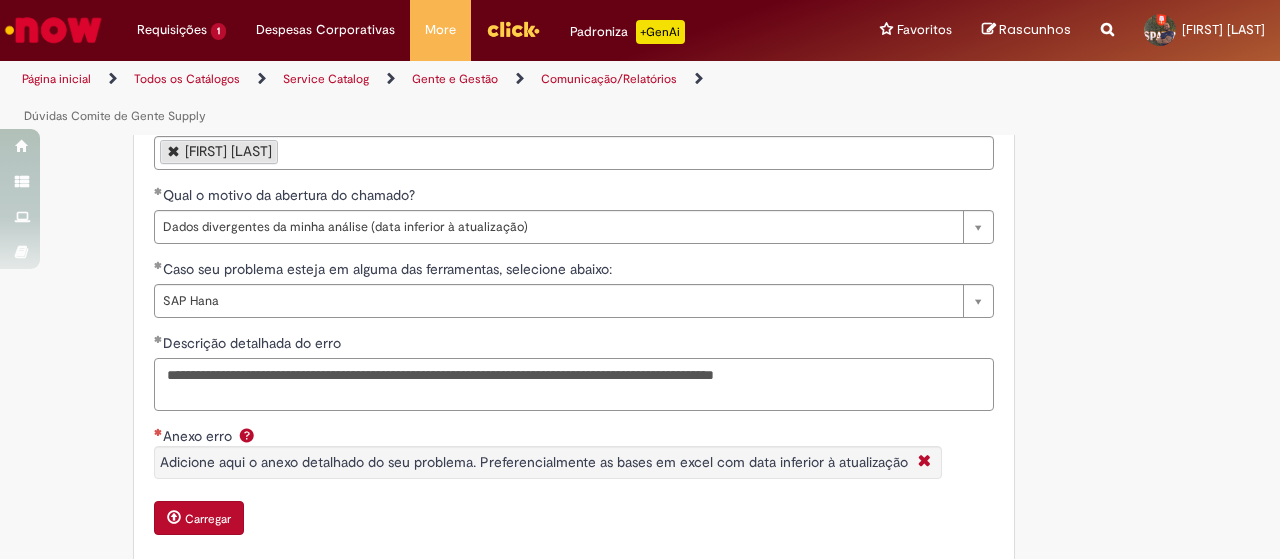 click on "**********" at bounding box center (574, 384) 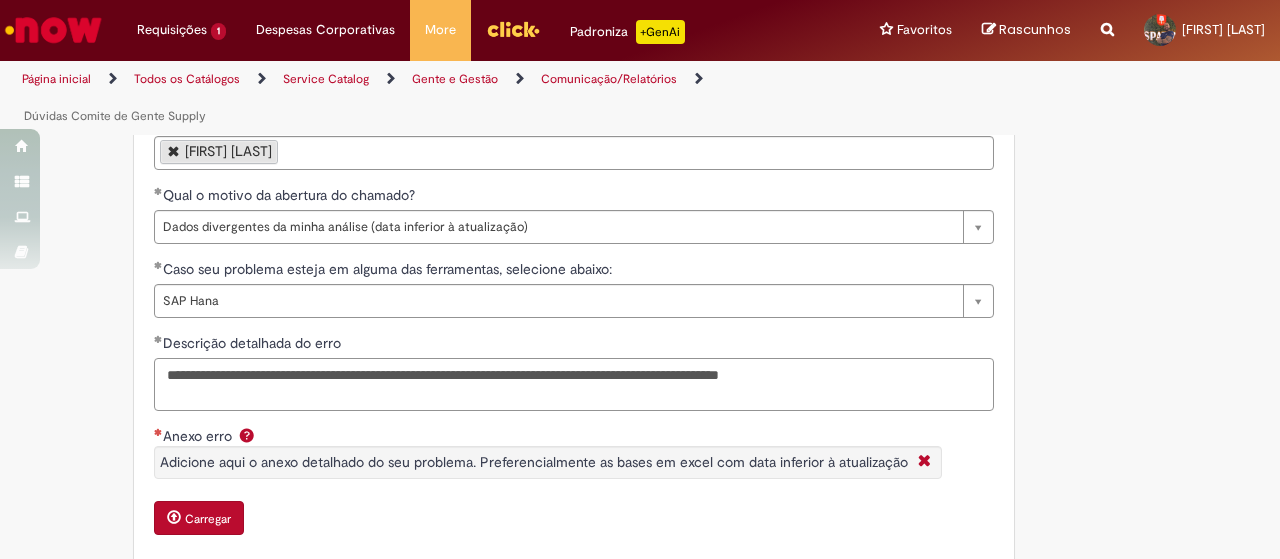 click on "**********" at bounding box center (574, 384) 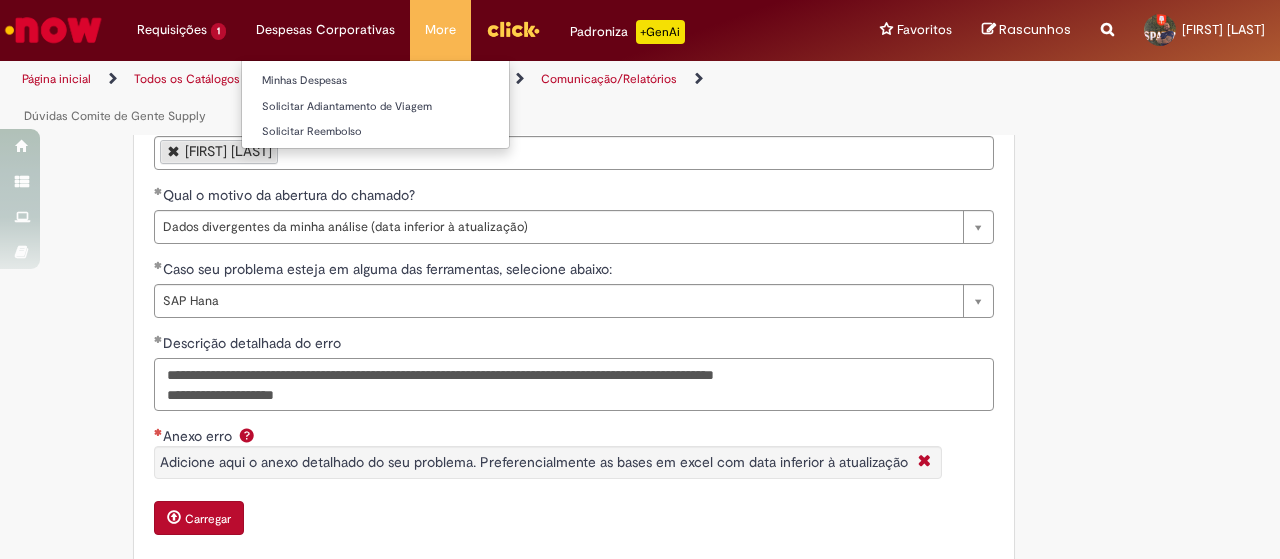 type on "**********" 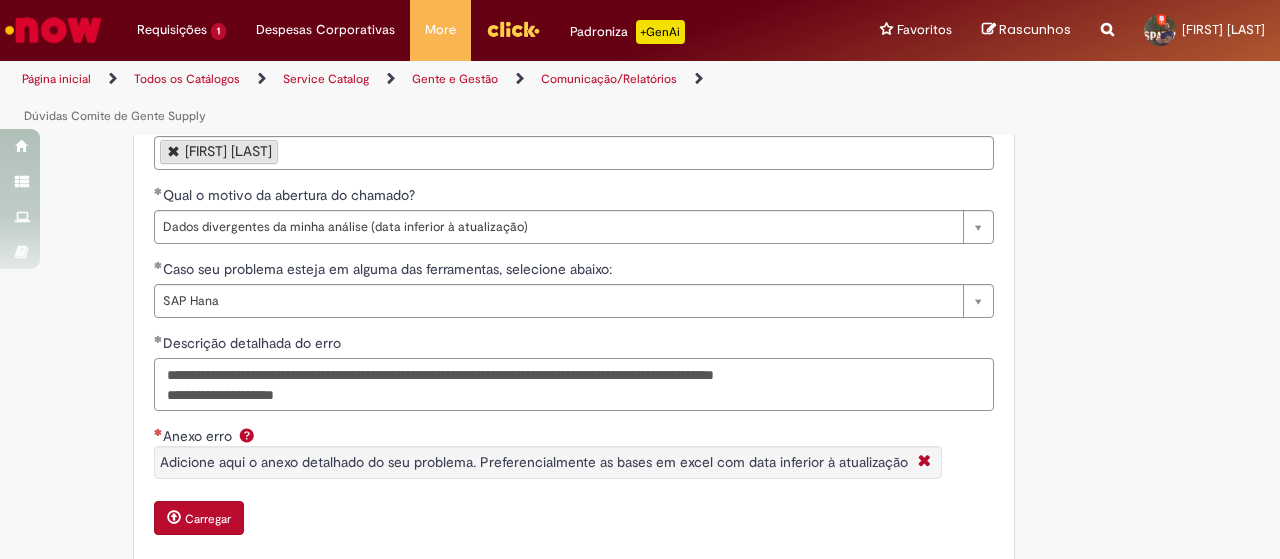 scroll, scrollTop: 1002, scrollLeft: 0, axis: vertical 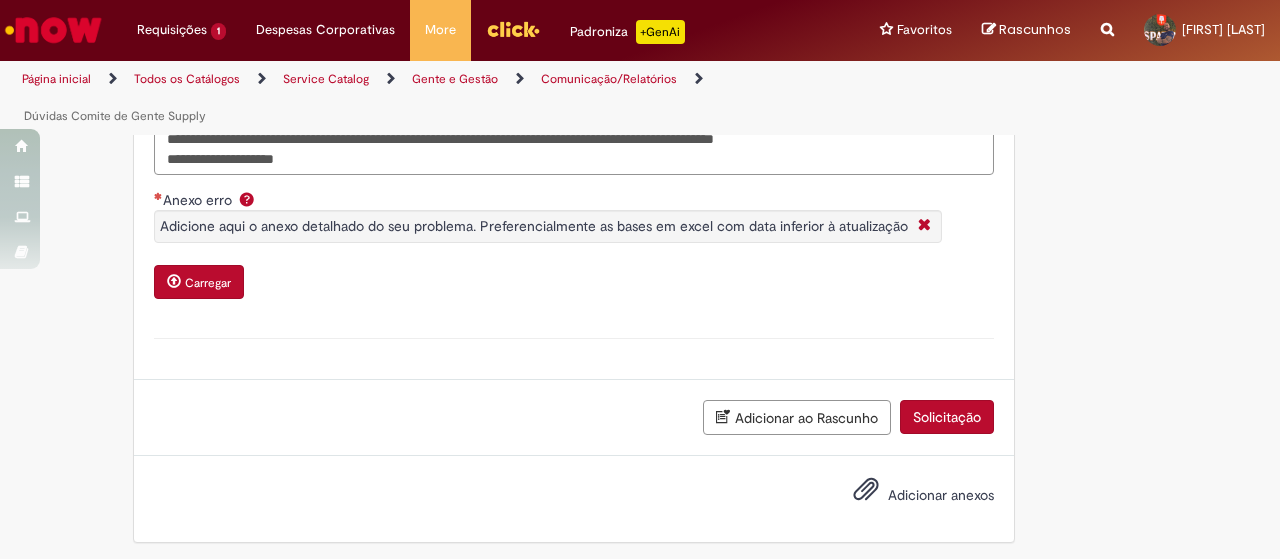 click on "Solicitação" at bounding box center (947, 417) 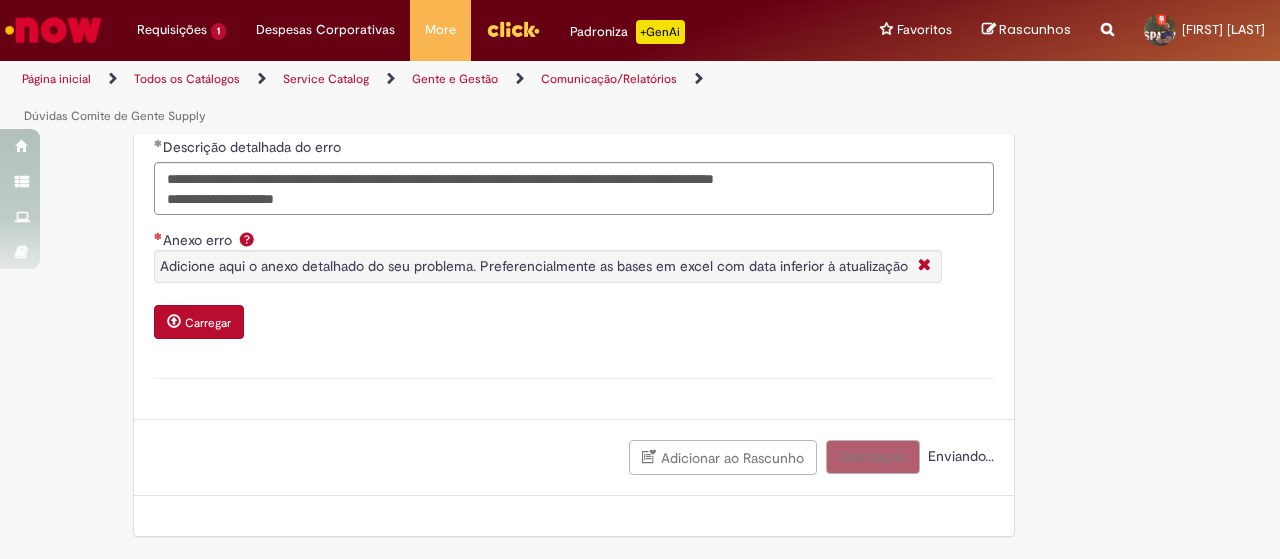 scroll, scrollTop: 956, scrollLeft: 0, axis: vertical 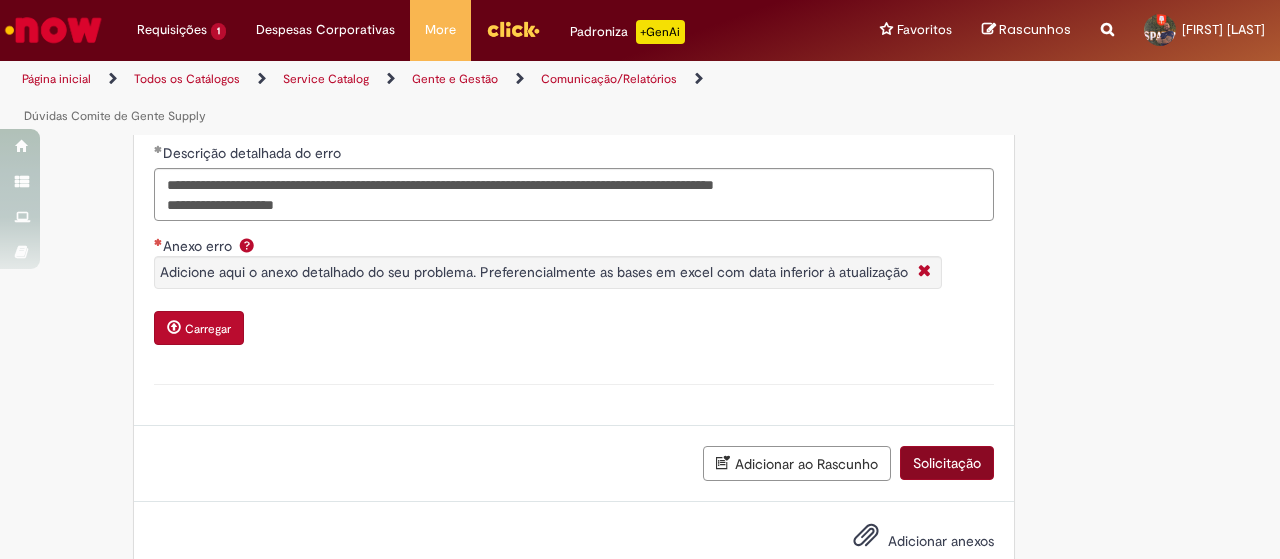 type 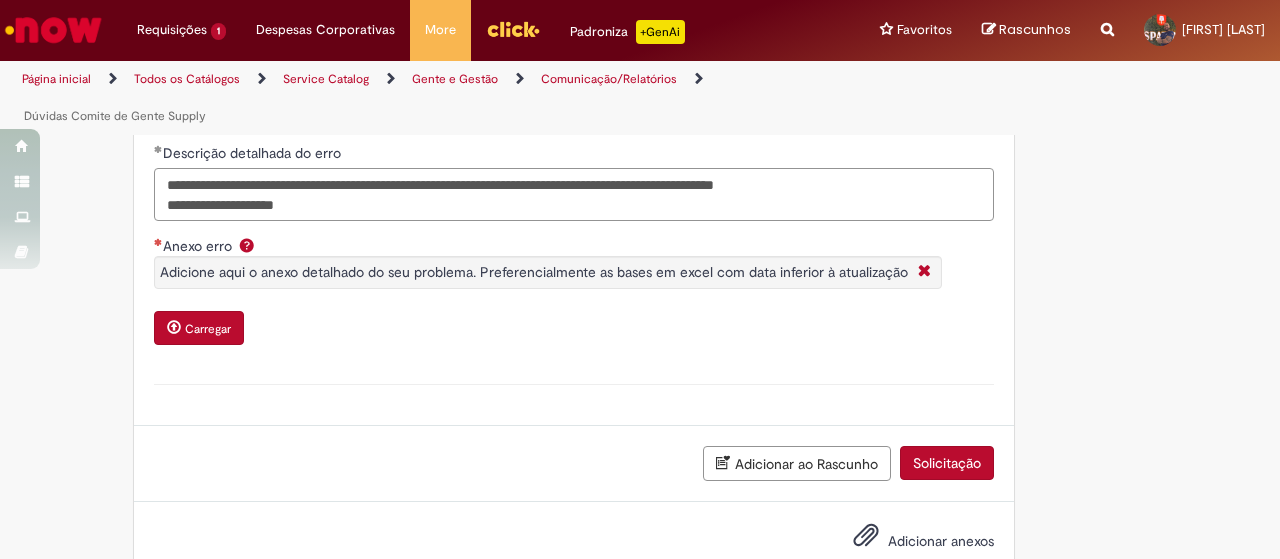 click on "**********" at bounding box center (574, 194) 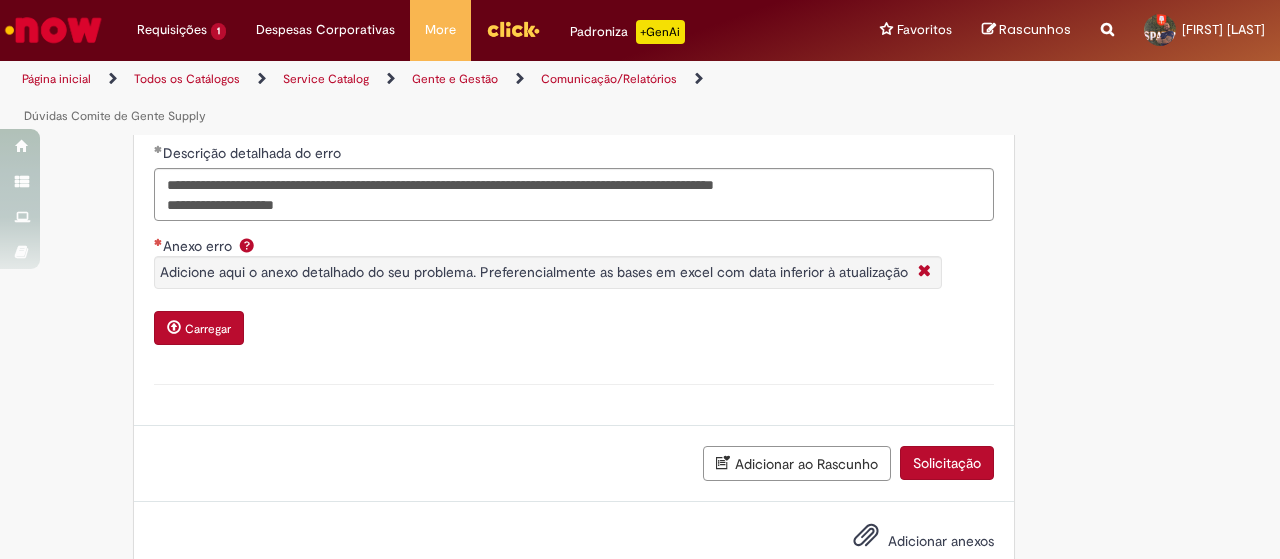 click on "Solicitação" at bounding box center (947, 463) 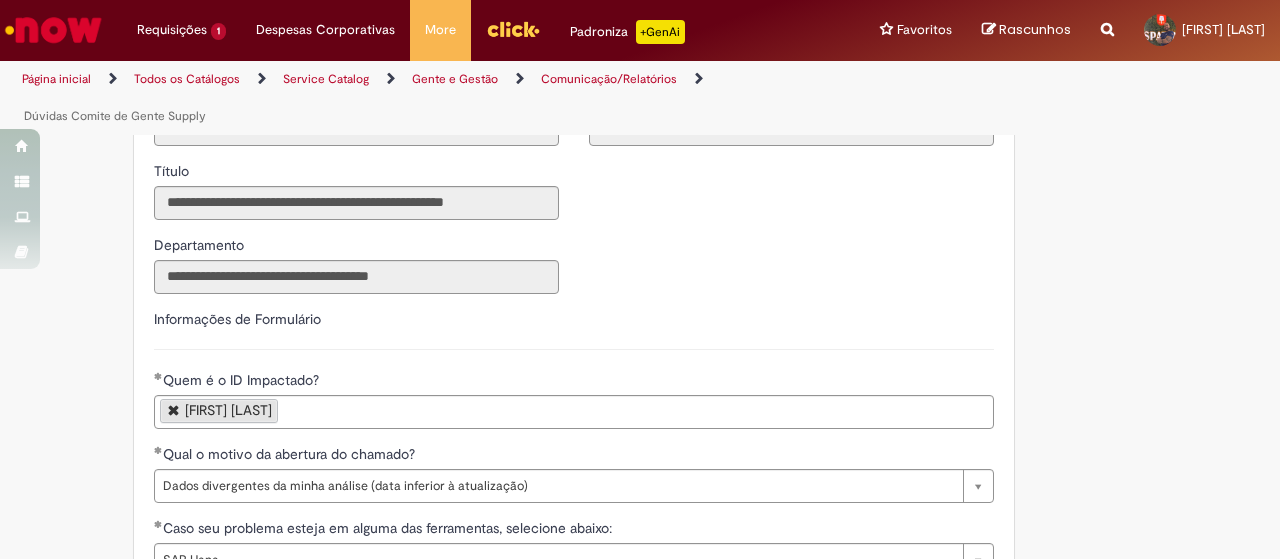 scroll, scrollTop: 512, scrollLeft: 0, axis: vertical 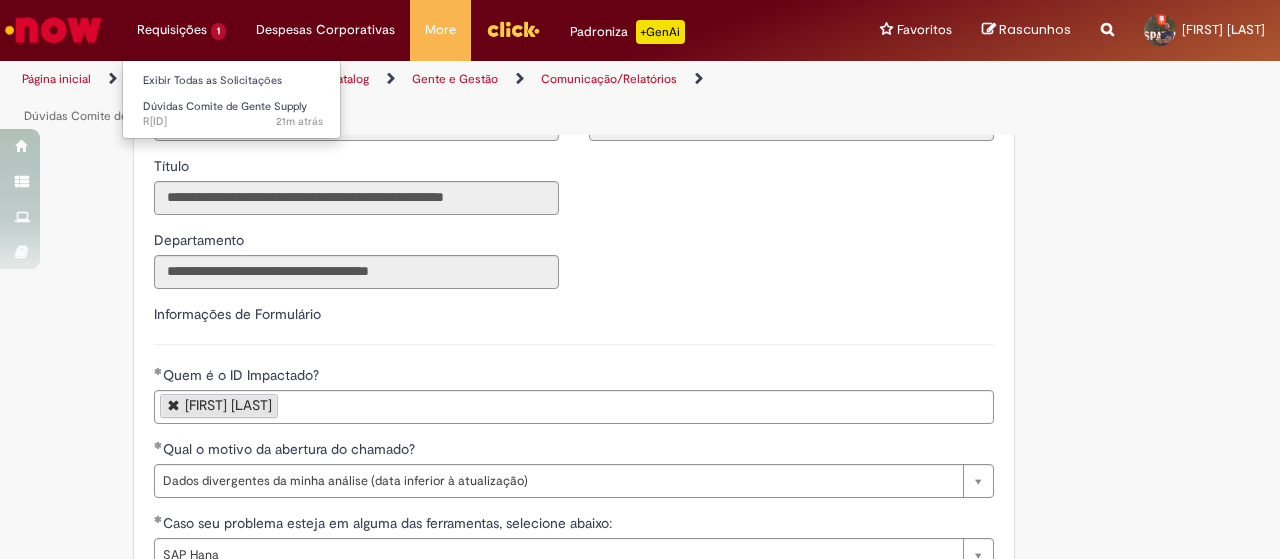 click on "Requisições   1
Exibir Todas as Solicitações
Dúvidas Comite de Gente Supply
21m atrás 21 minutos atrás  R13351947" at bounding box center (181, 30) 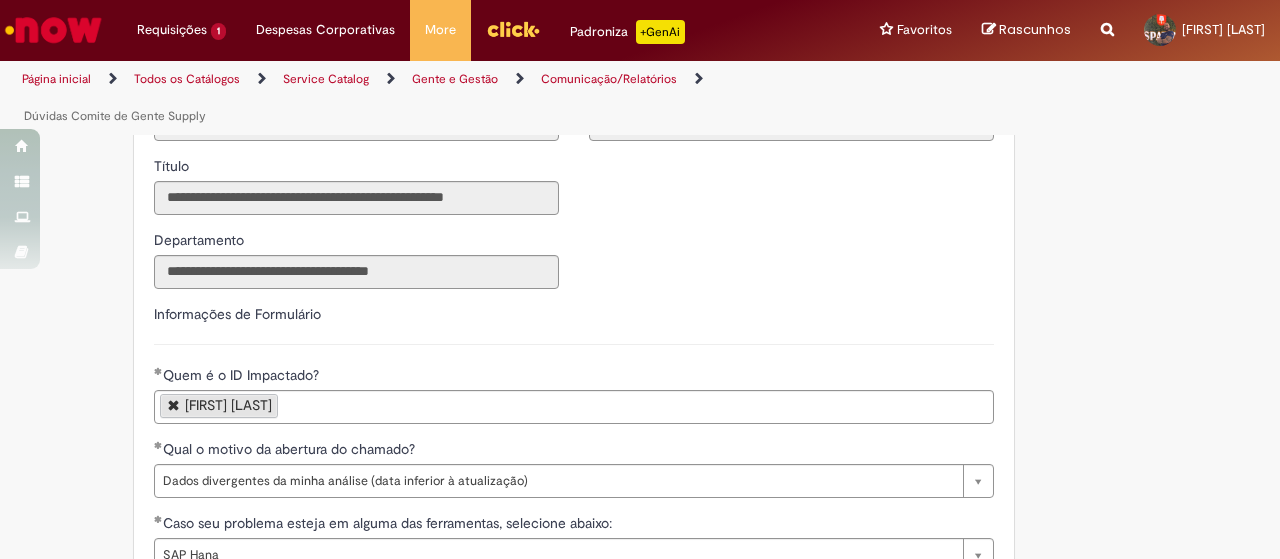 click on "**********" at bounding box center (574, 119) 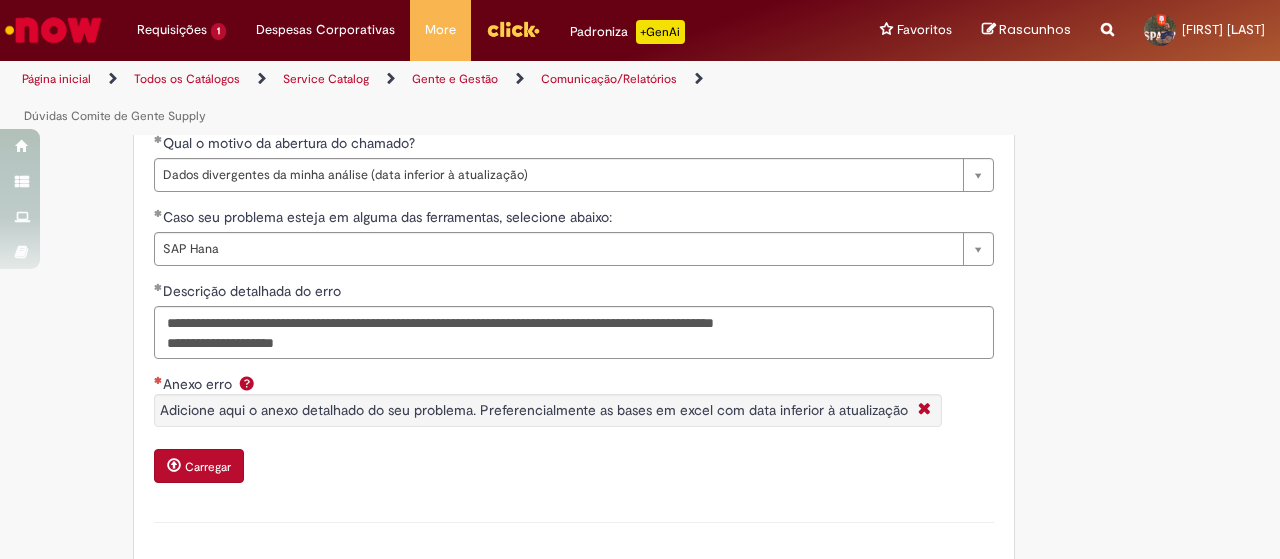 scroll, scrollTop: 1002, scrollLeft: 0, axis: vertical 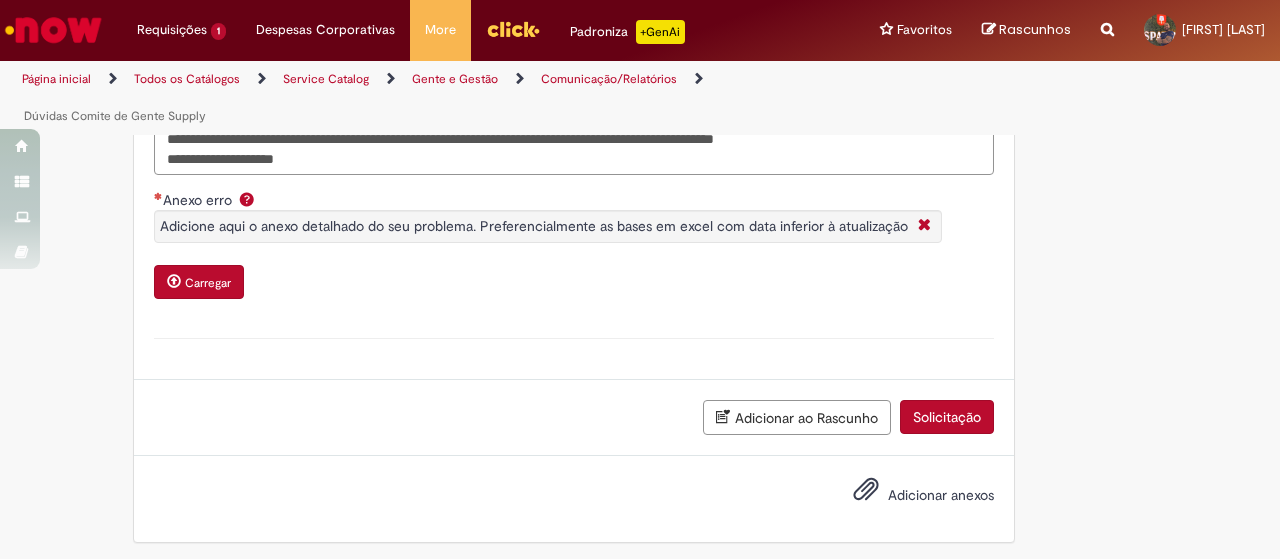 click on "Carregar" at bounding box center [199, 282] 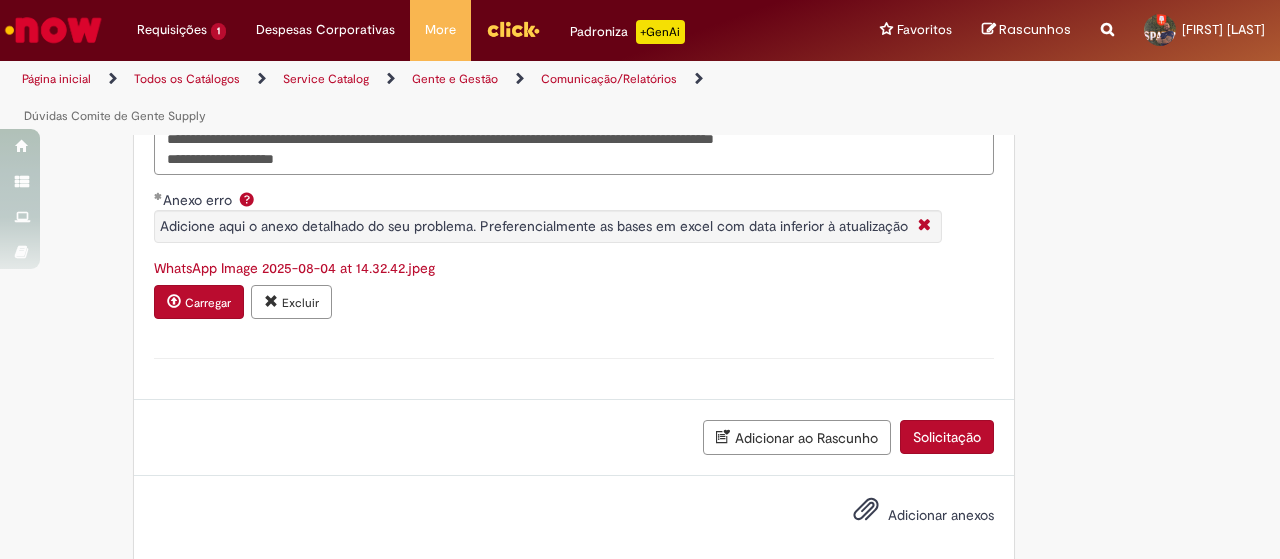 click on "Solicitação" at bounding box center (947, 437) 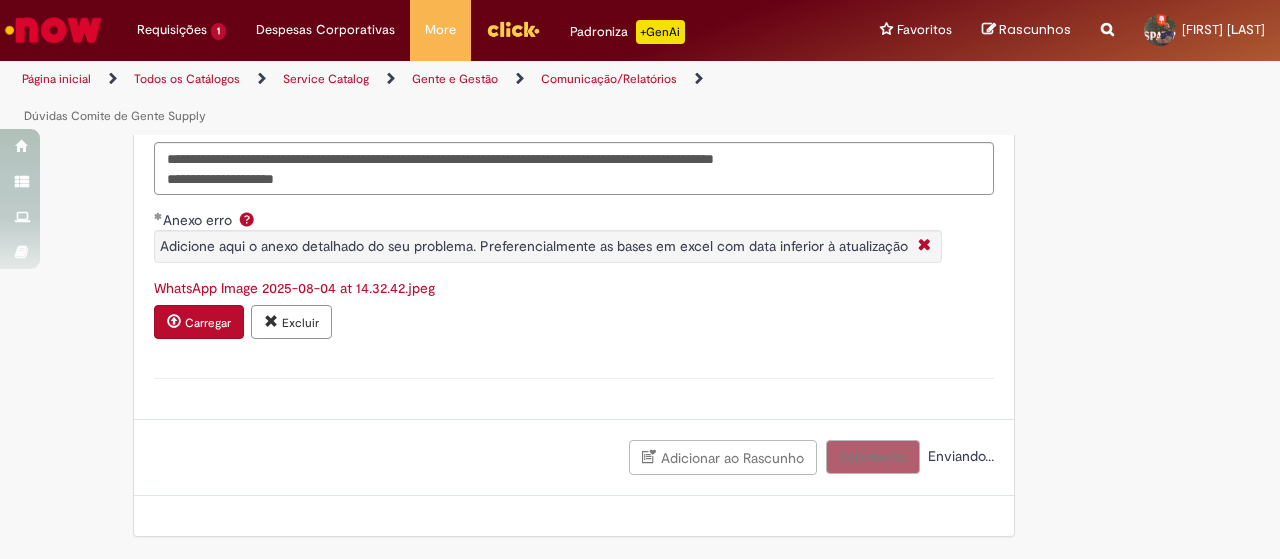 scroll, scrollTop: 976, scrollLeft: 0, axis: vertical 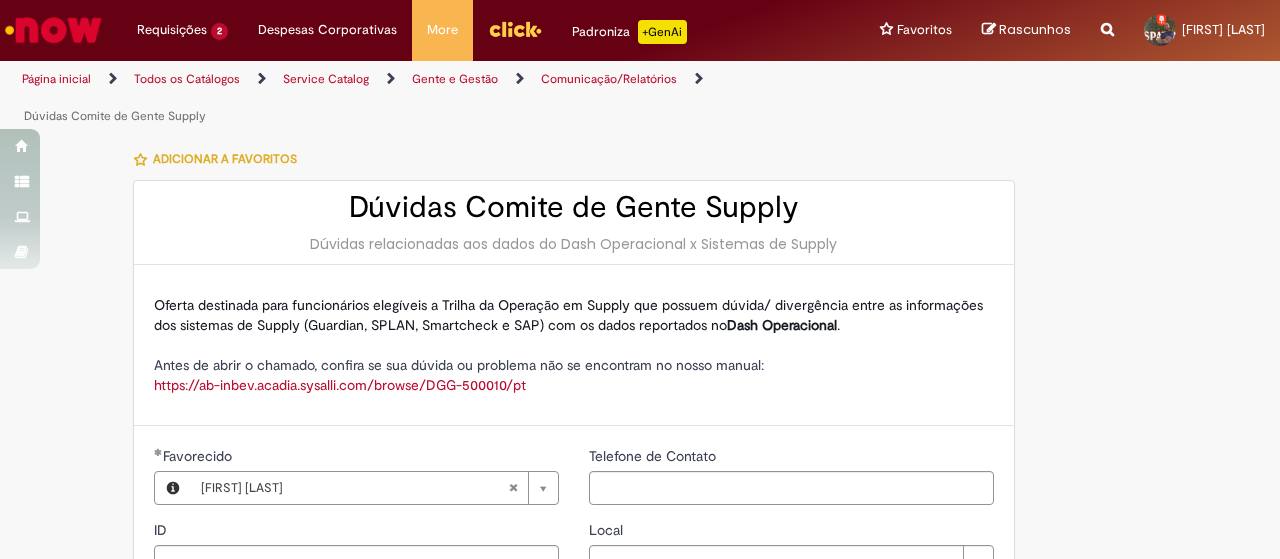 type on "********" 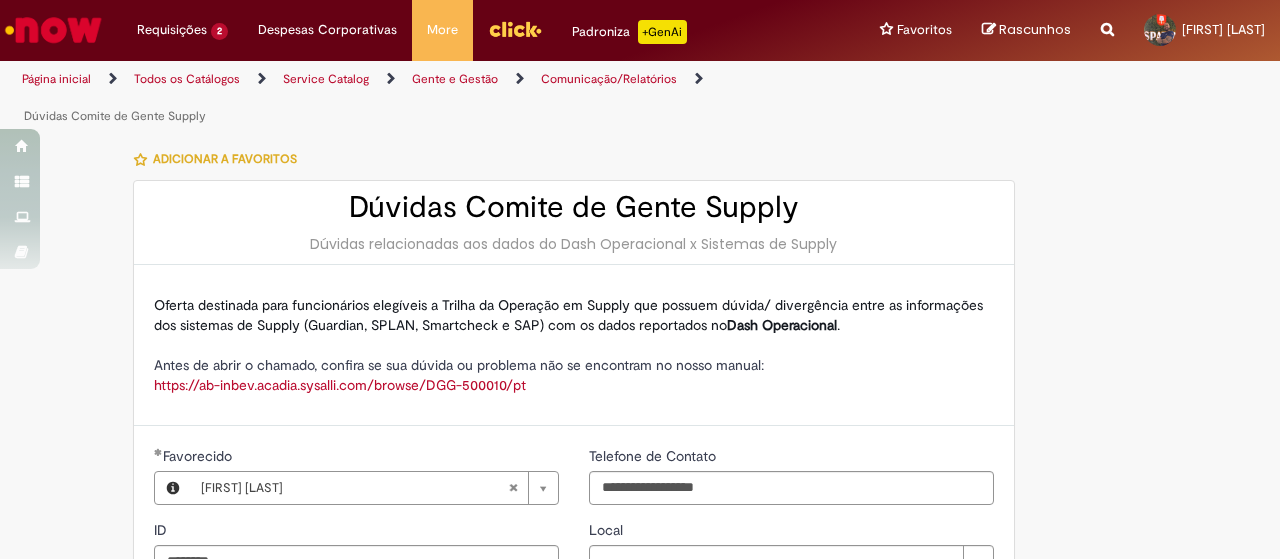 type on "**********" 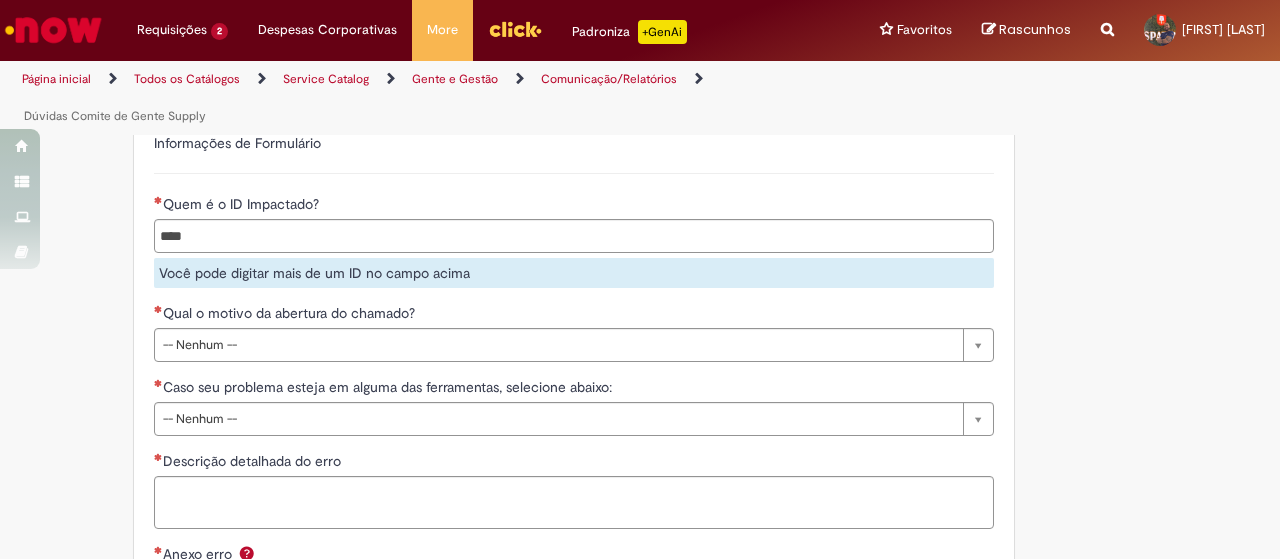 scroll, scrollTop: 692, scrollLeft: 0, axis: vertical 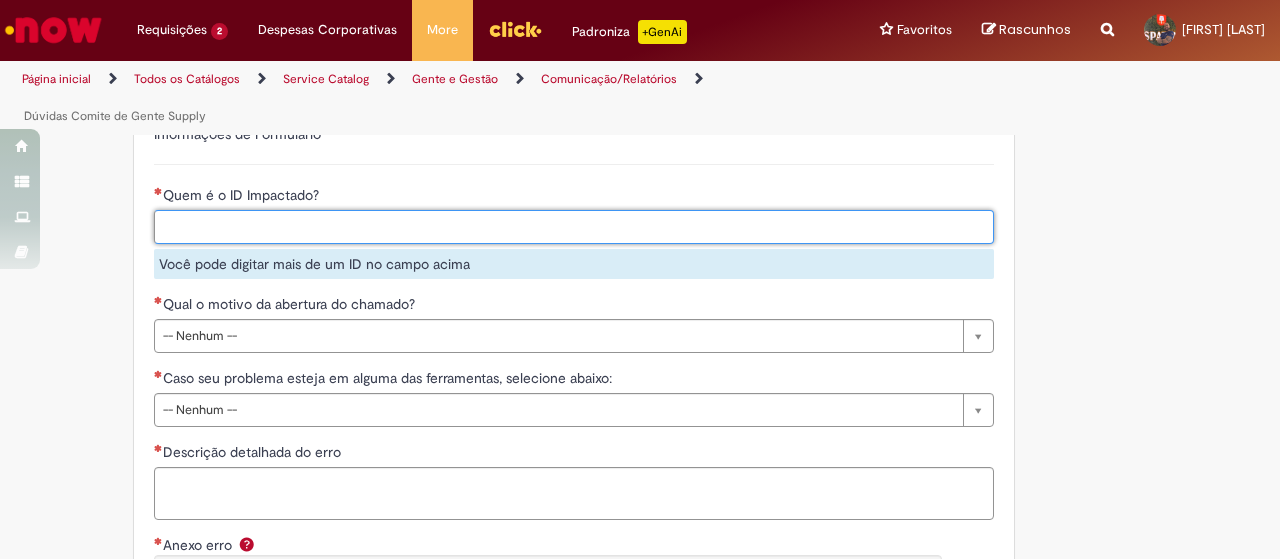 click on "Quem é o ID Impactado?" at bounding box center [616, 227] 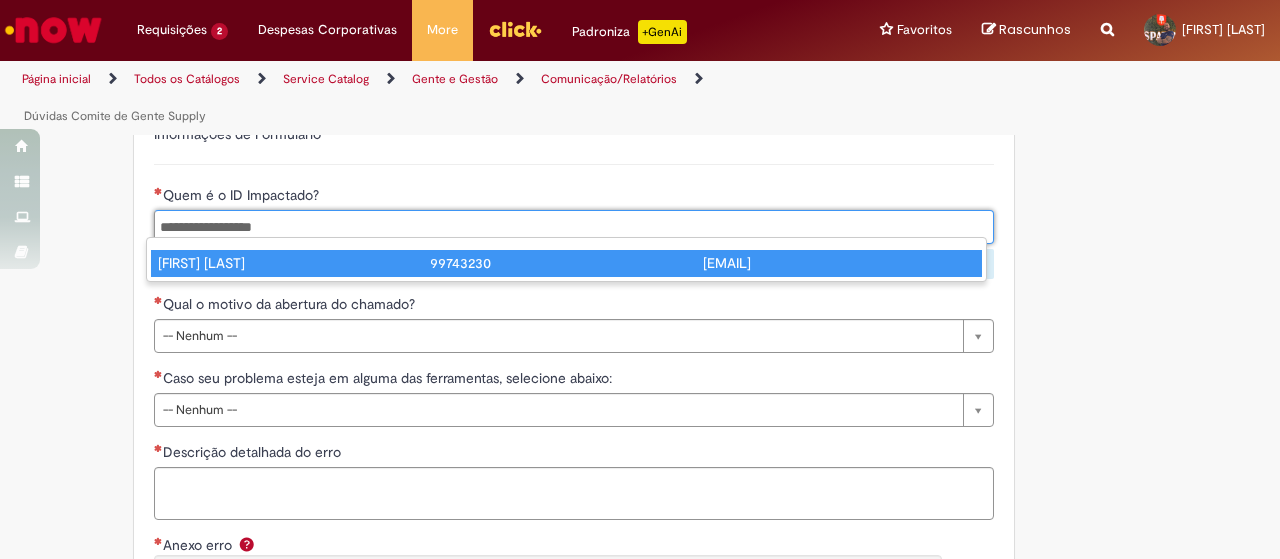 type on "**********" 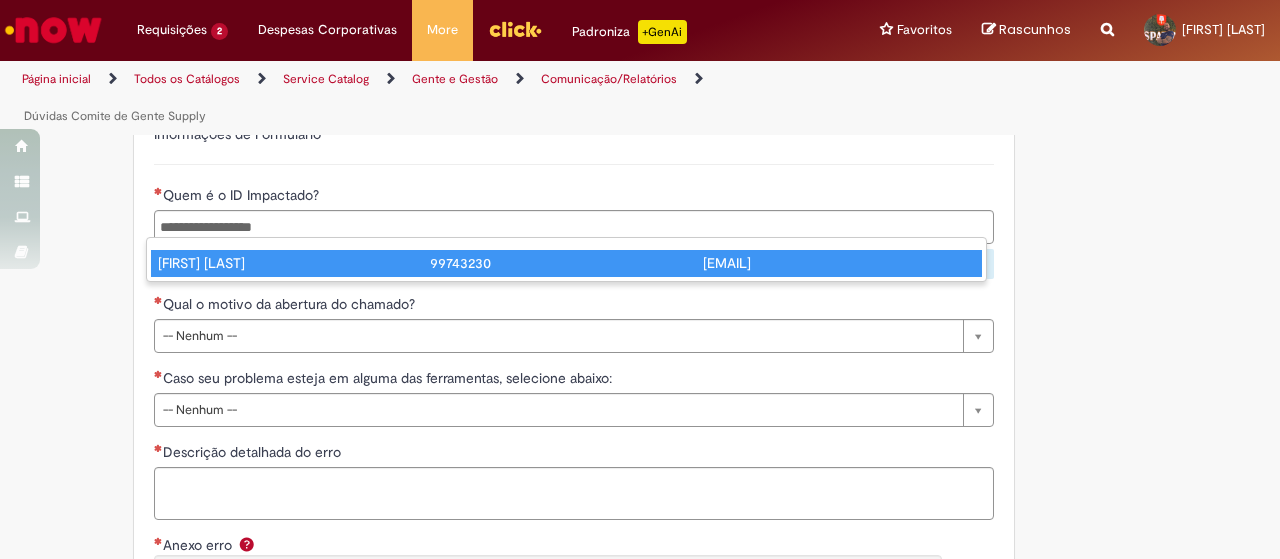 type 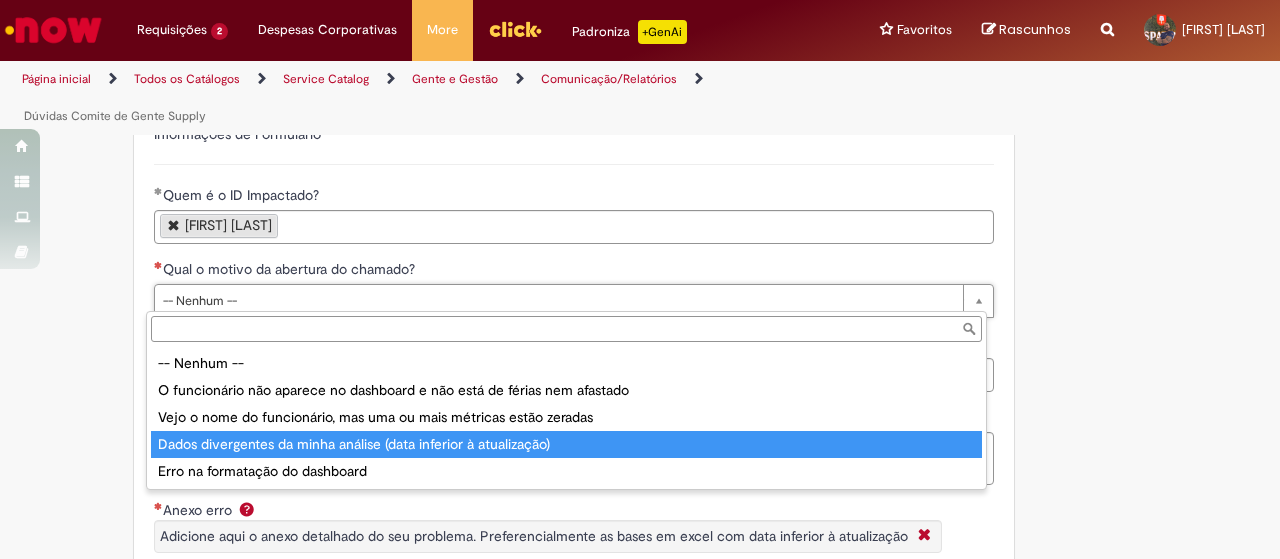 type on "**********" 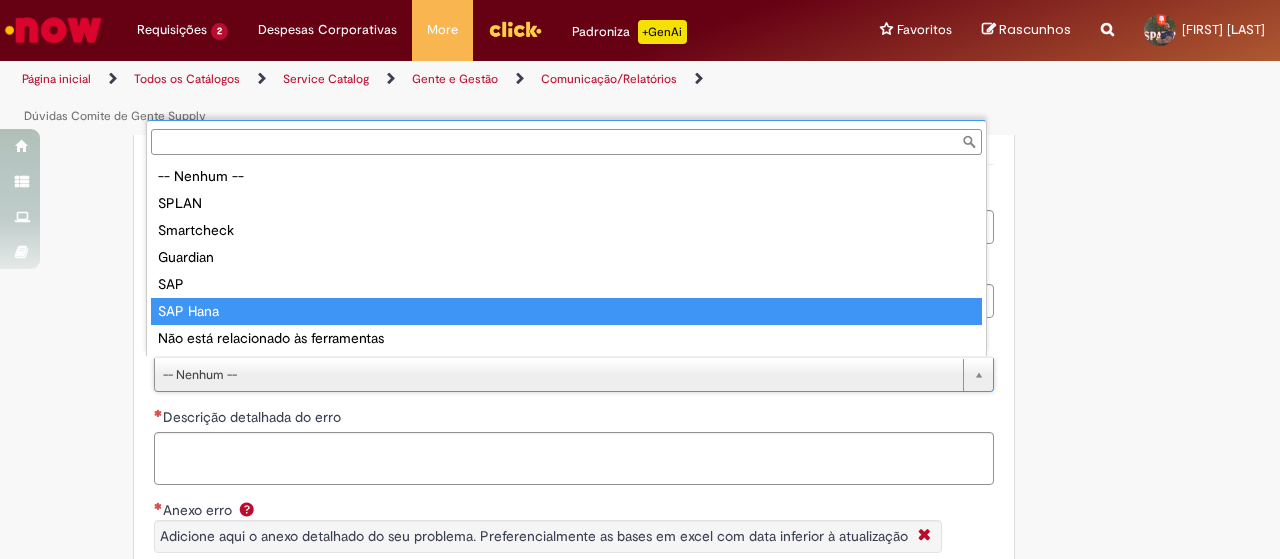 type on "********" 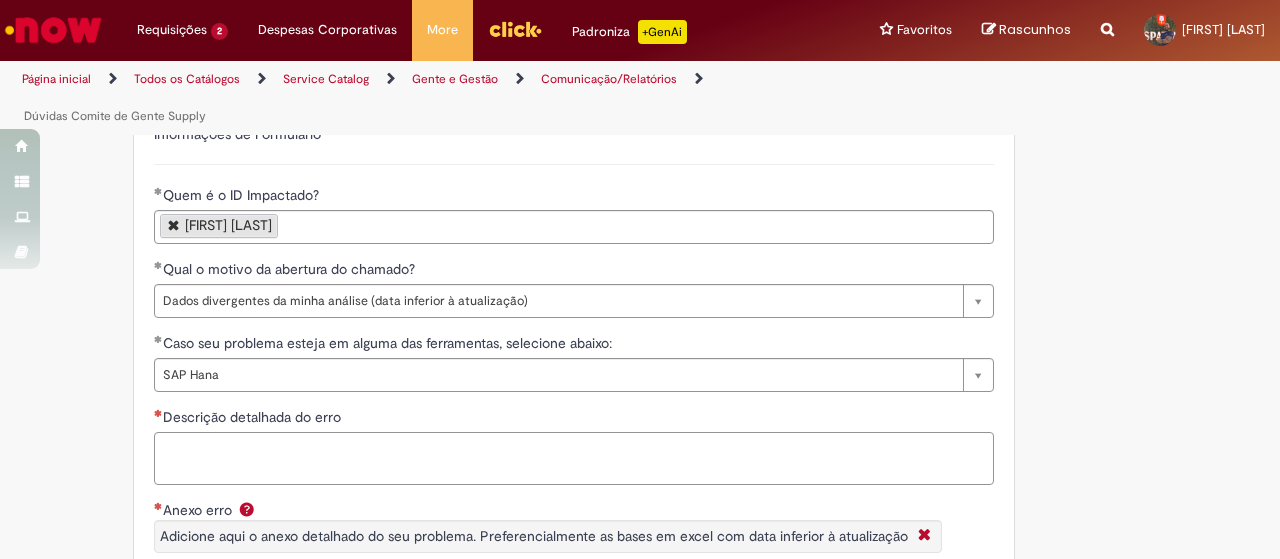 click on "Descrição detalhada do erro" at bounding box center (574, 458) 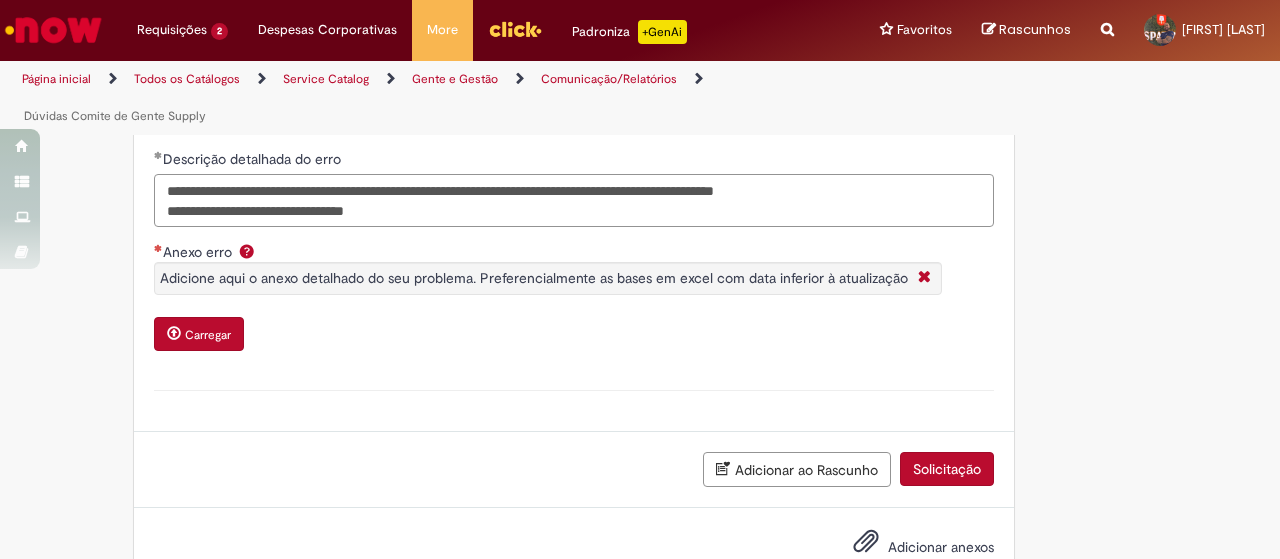 scroll, scrollTop: 1002, scrollLeft: 0, axis: vertical 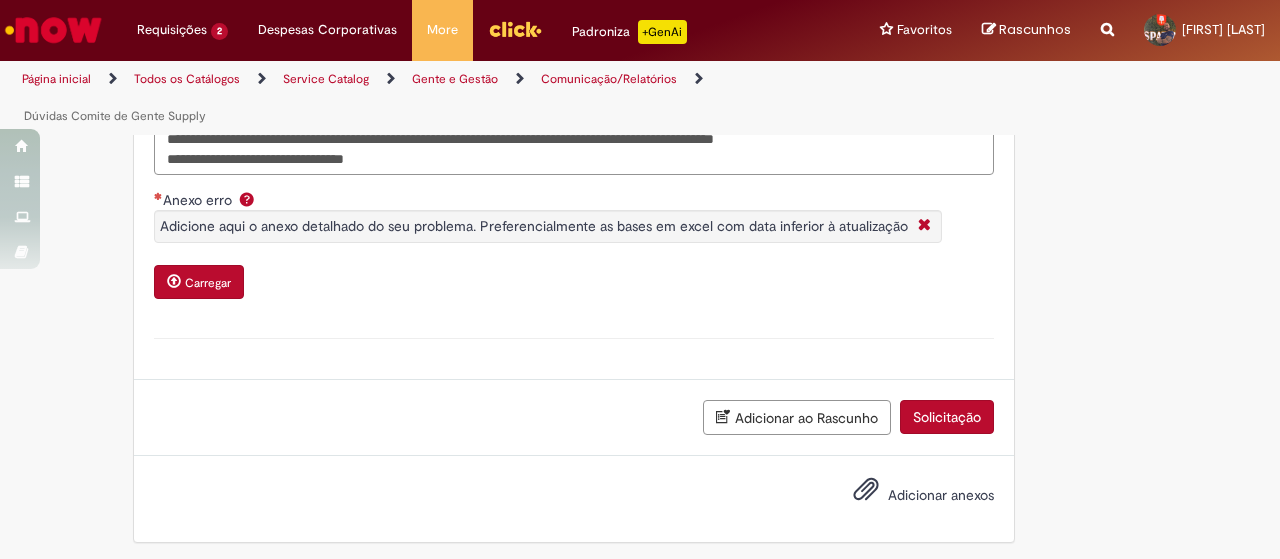 type on "**********" 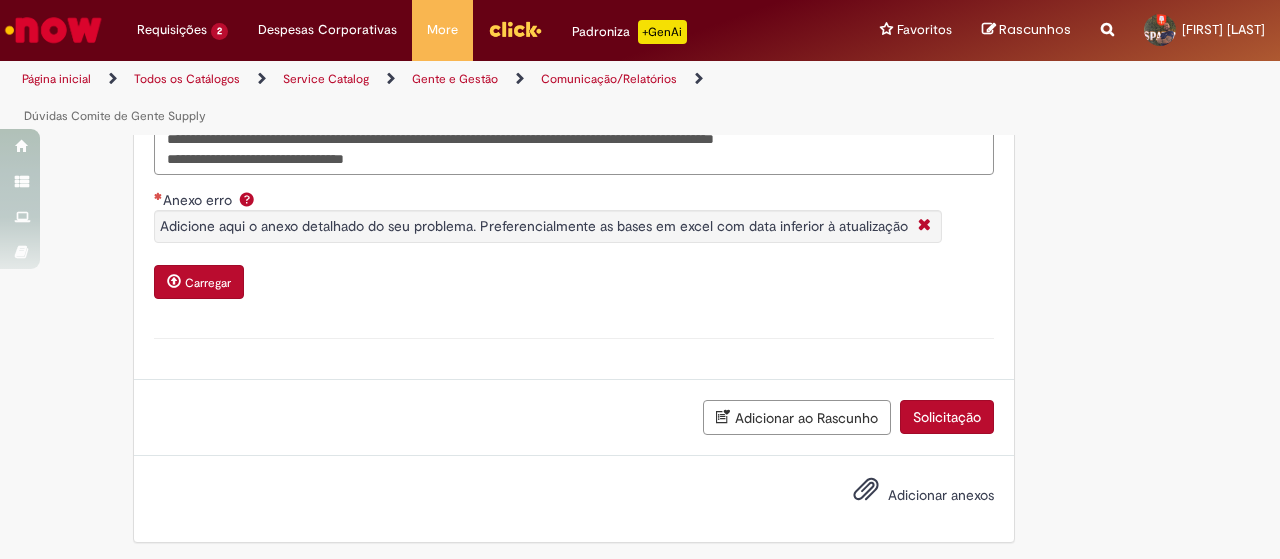 click on "Carregar" at bounding box center (201, 284) 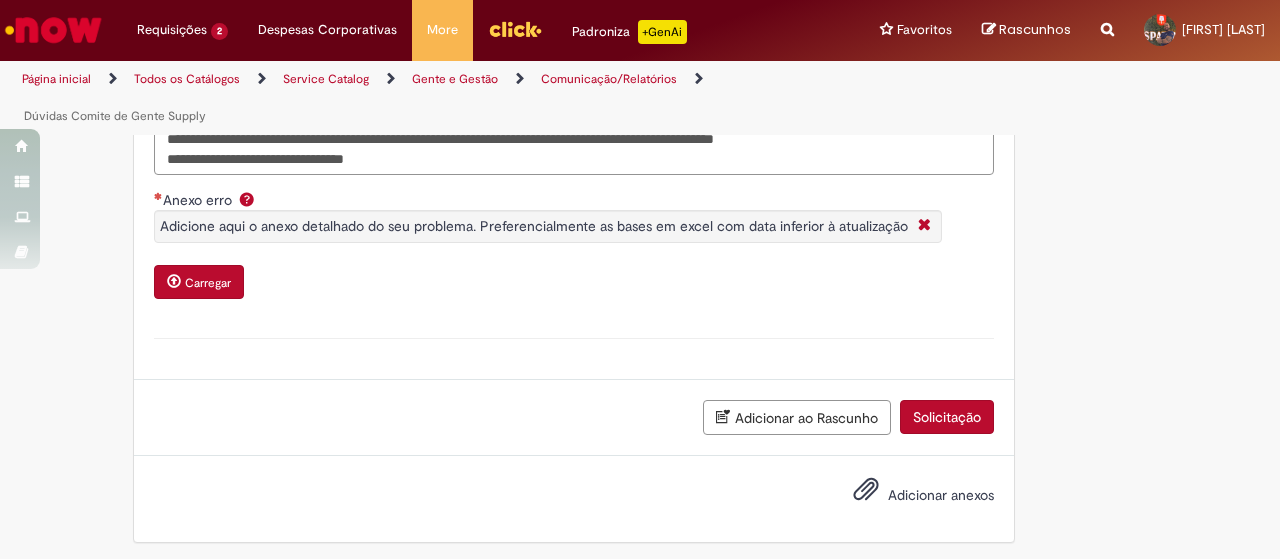 click on "Carregar" at bounding box center [199, 282] 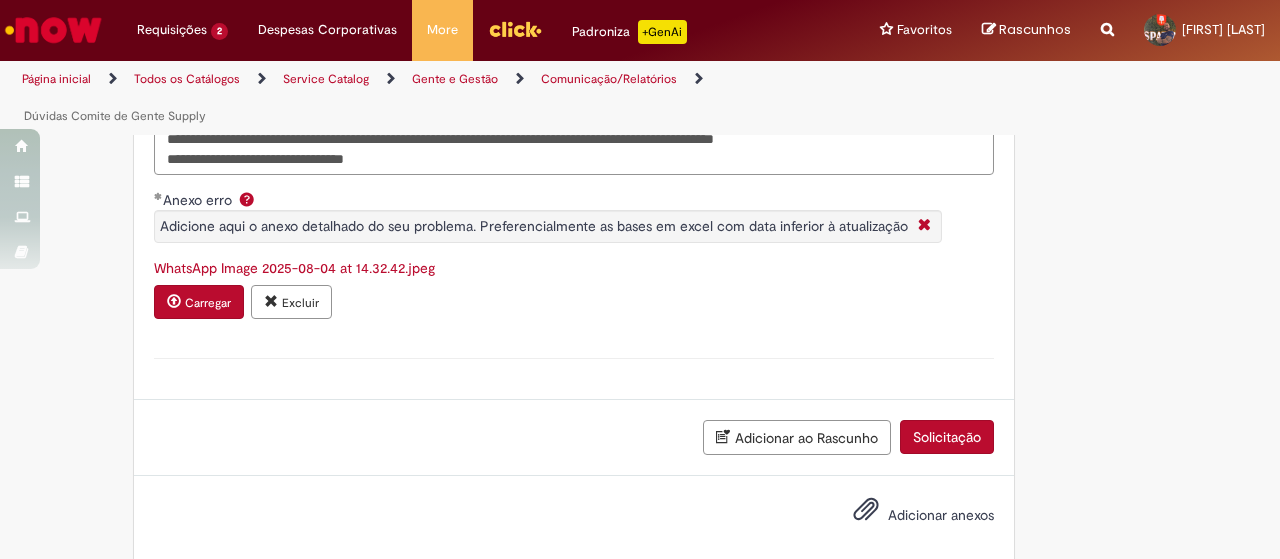 click on "Solicitação" at bounding box center (947, 437) 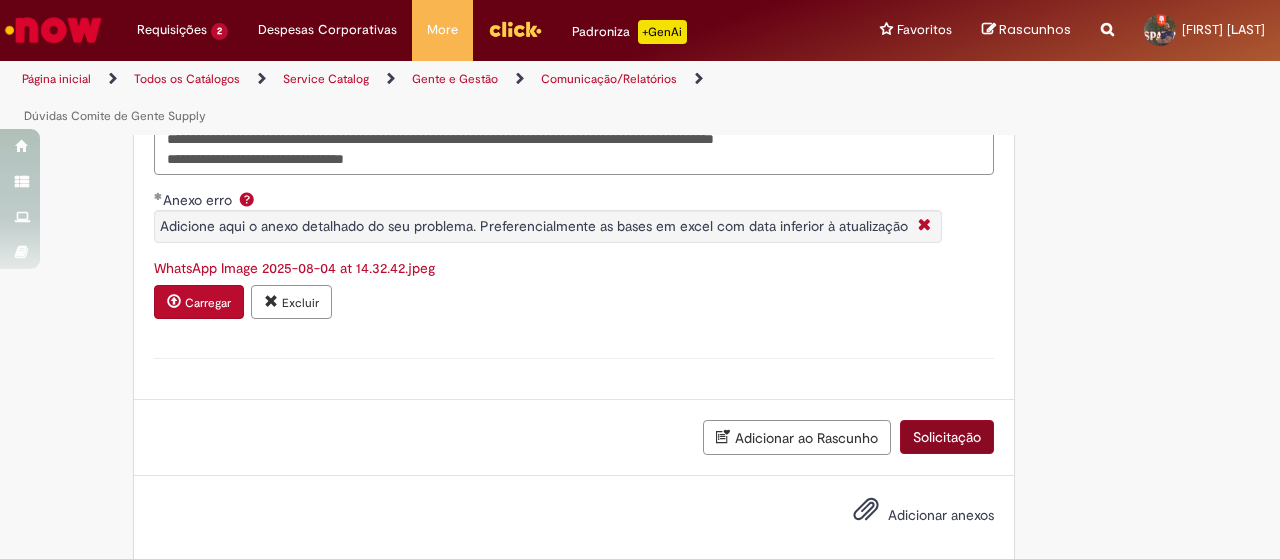 scroll, scrollTop: 976, scrollLeft: 0, axis: vertical 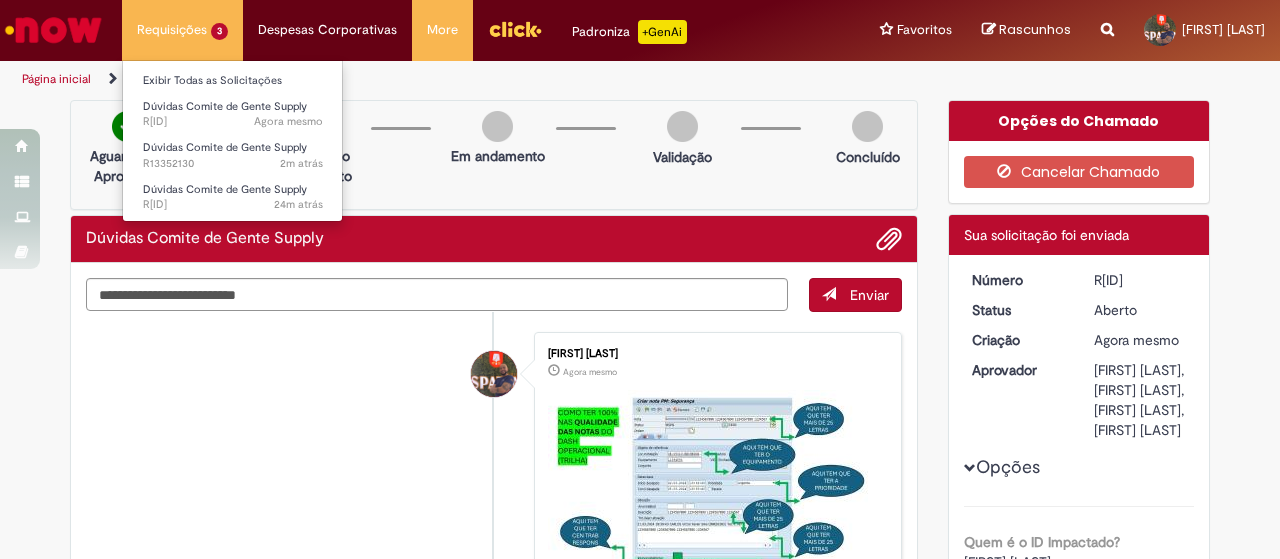click on "Requisições   3
Exibir Todas as Solicitações
Dúvidas Comite de Gente Supply
Agora mesmo Agora mesmo  R13352151
Dúvidas Comite de Gente Supply
2m atrás 2 minutos atrás  R13352130
Dúvidas Comite de Gente Supply
24m atrás 24 minutos atrás  R13351947" at bounding box center [182, 30] 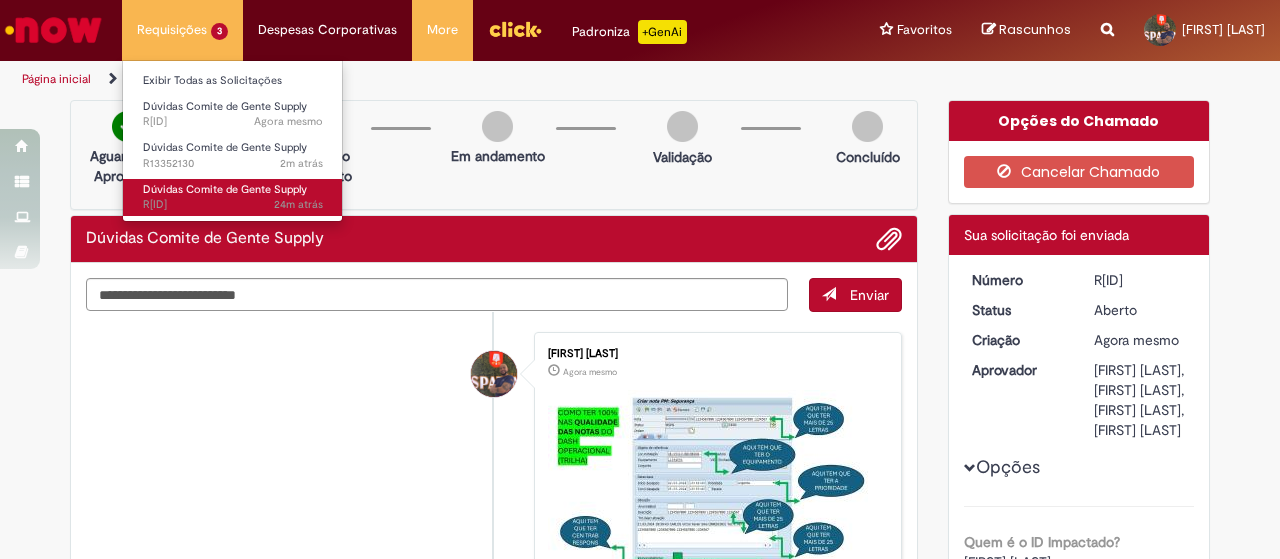 click on "24m atrás" at bounding box center (298, 204) 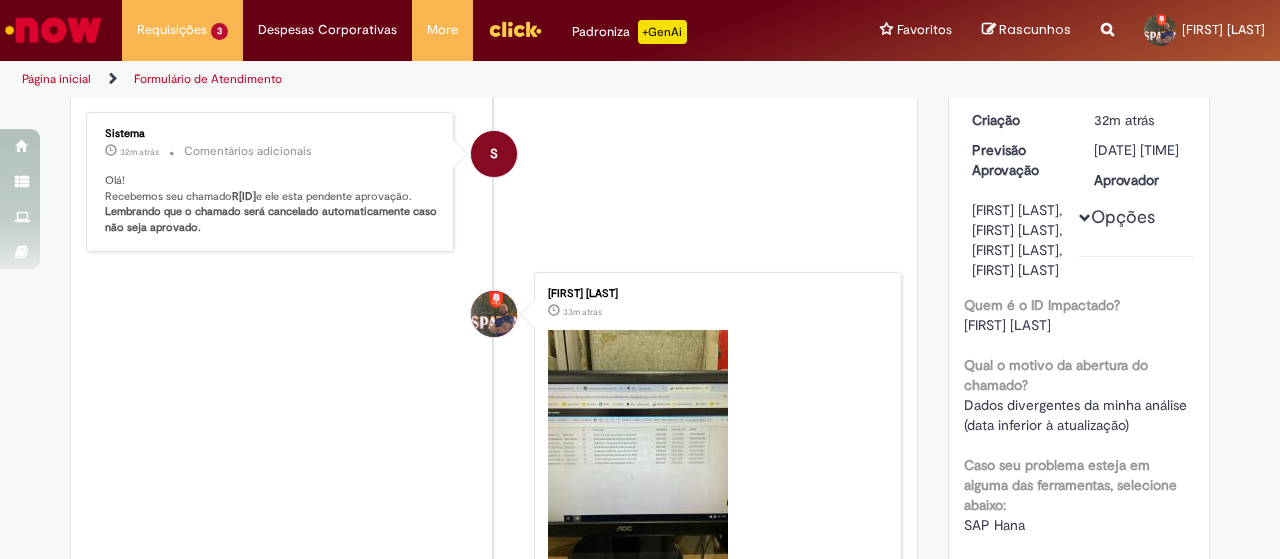 scroll, scrollTop: 221, scrollLeft: 0, axis: vertical 